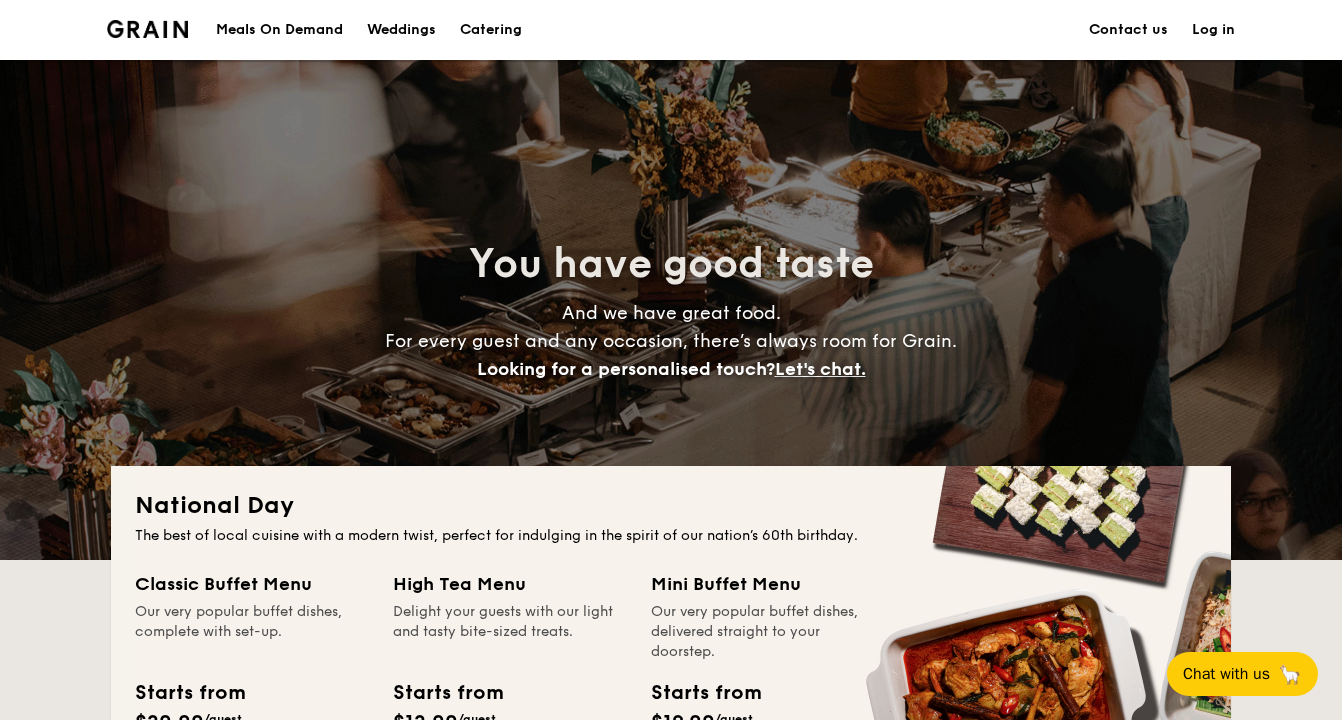 scroll, scrollTop: 77, scrollLeft: 0, axis: vertical 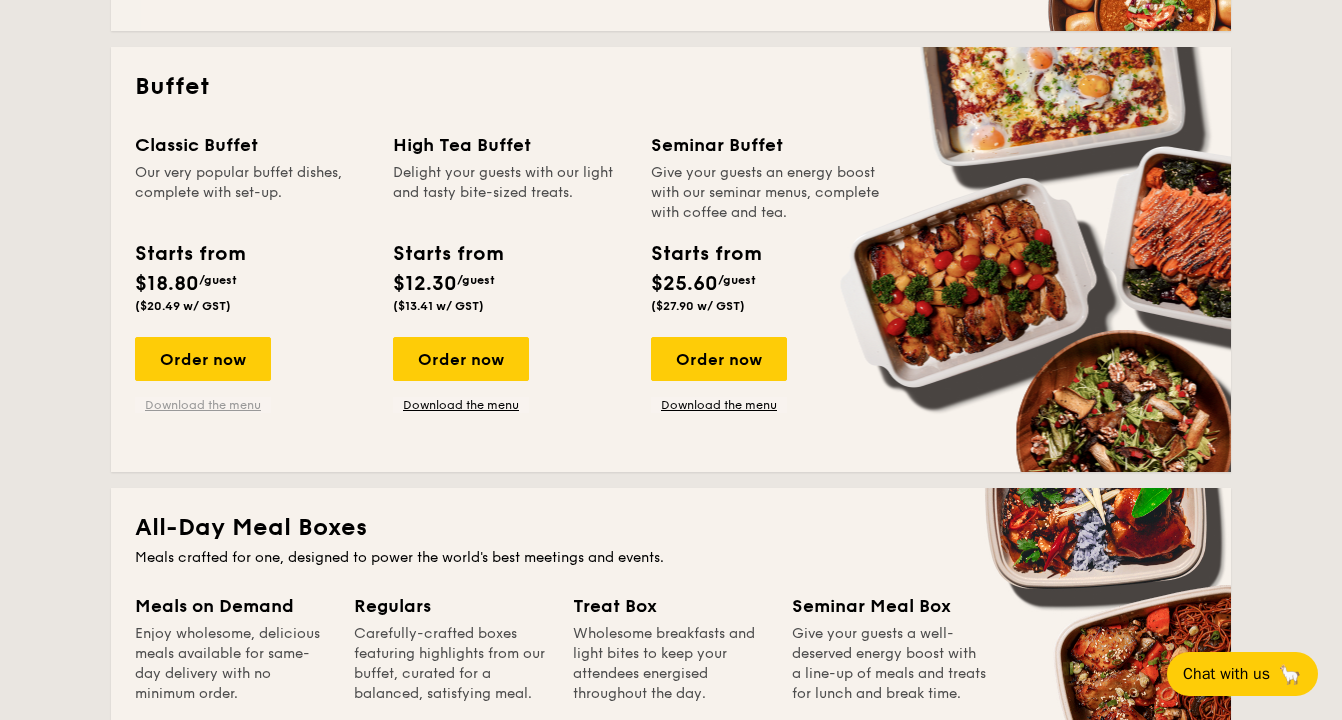 click on "Download the menu" at bounding box center (203, 405) 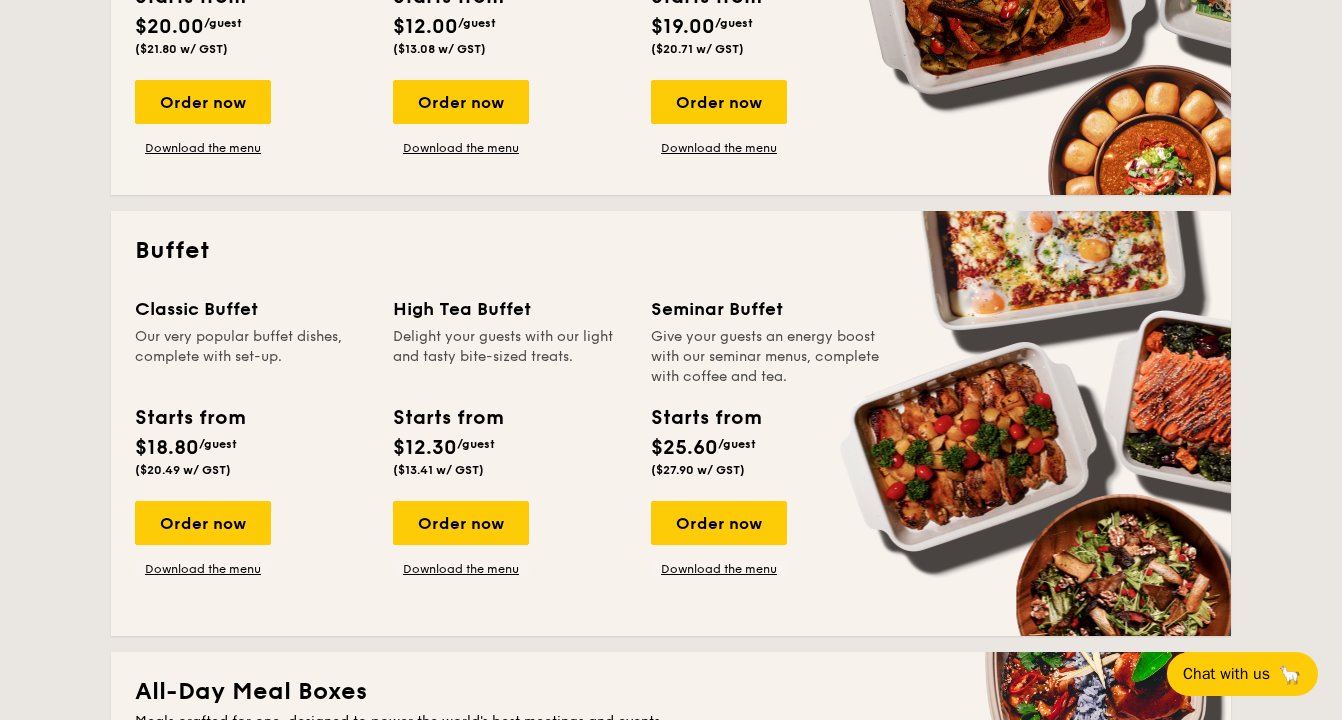 scroll, scrollTop: 698, scrollLeft: 0, axis: vertical 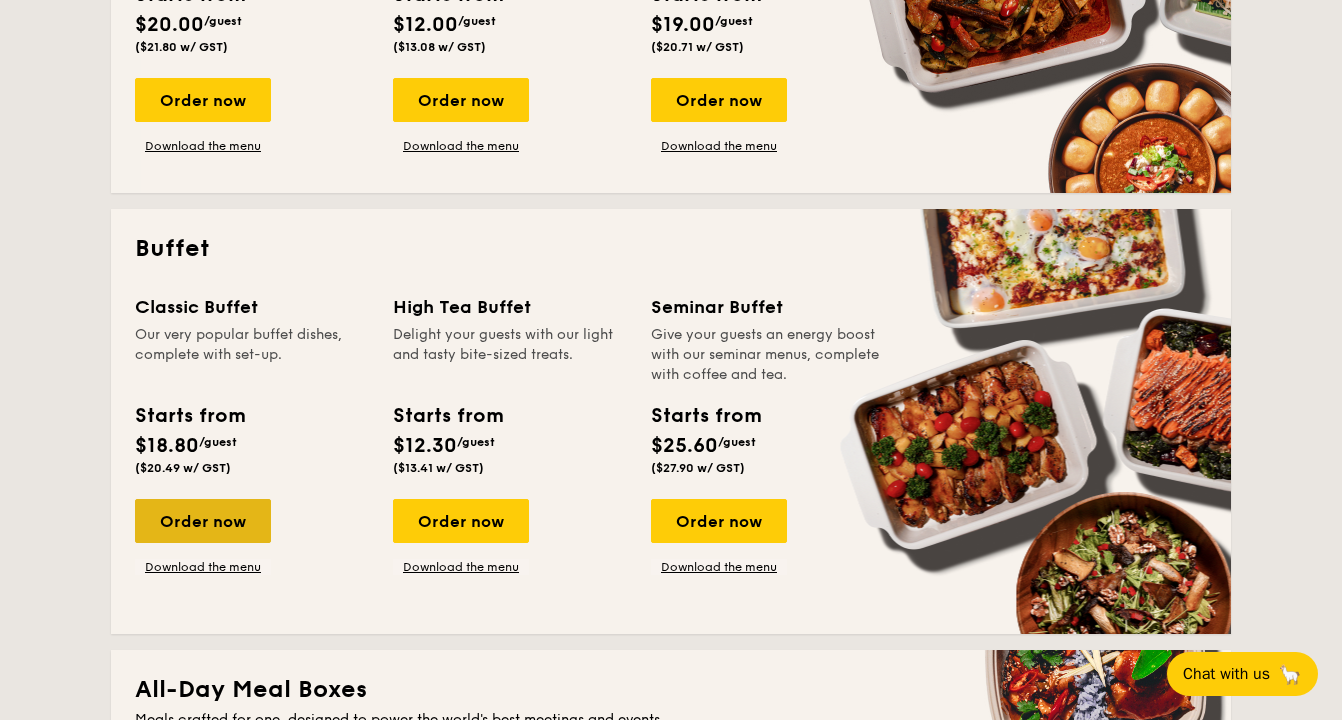 click on "Order now" at bounding box center (203, 521) 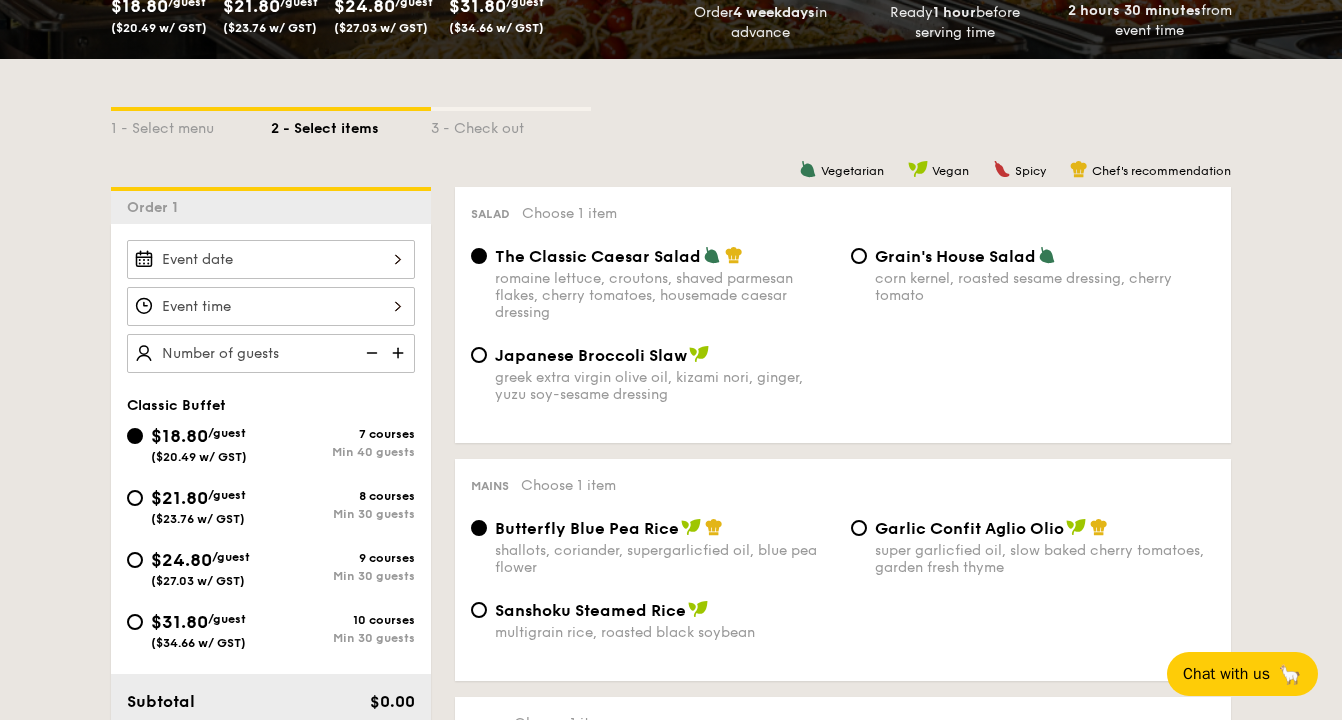 scroll, scrollTop: 378, scrollLeft: 0, axis: vertical 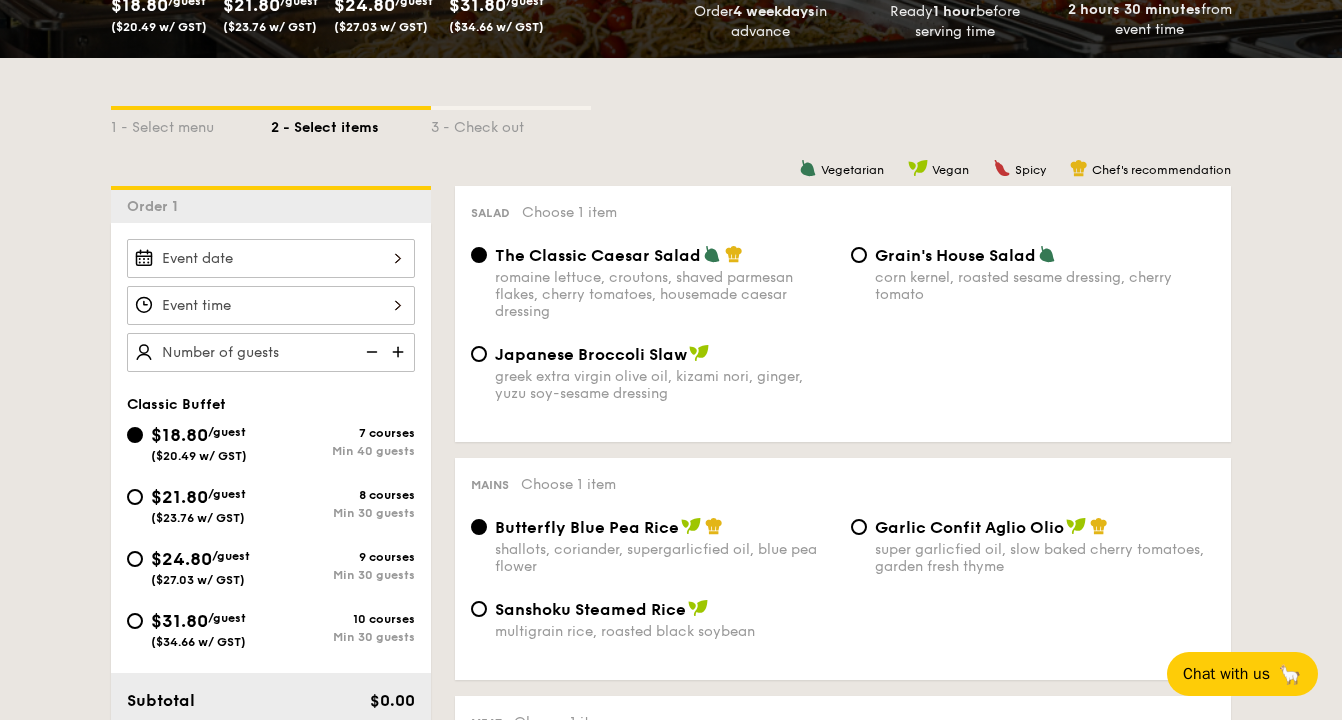 click on "2025   Aug 07       August 2025     Mon Tue Wed Thu Fri Sat Sun   1 2 3 4 5 6 7 8 9 10 11 12 13 14 15 16 17 18 19 20 21 22 23 24 25 26 27 28 29 30 31     Cancel   OK" at bounding box center [271, 258] 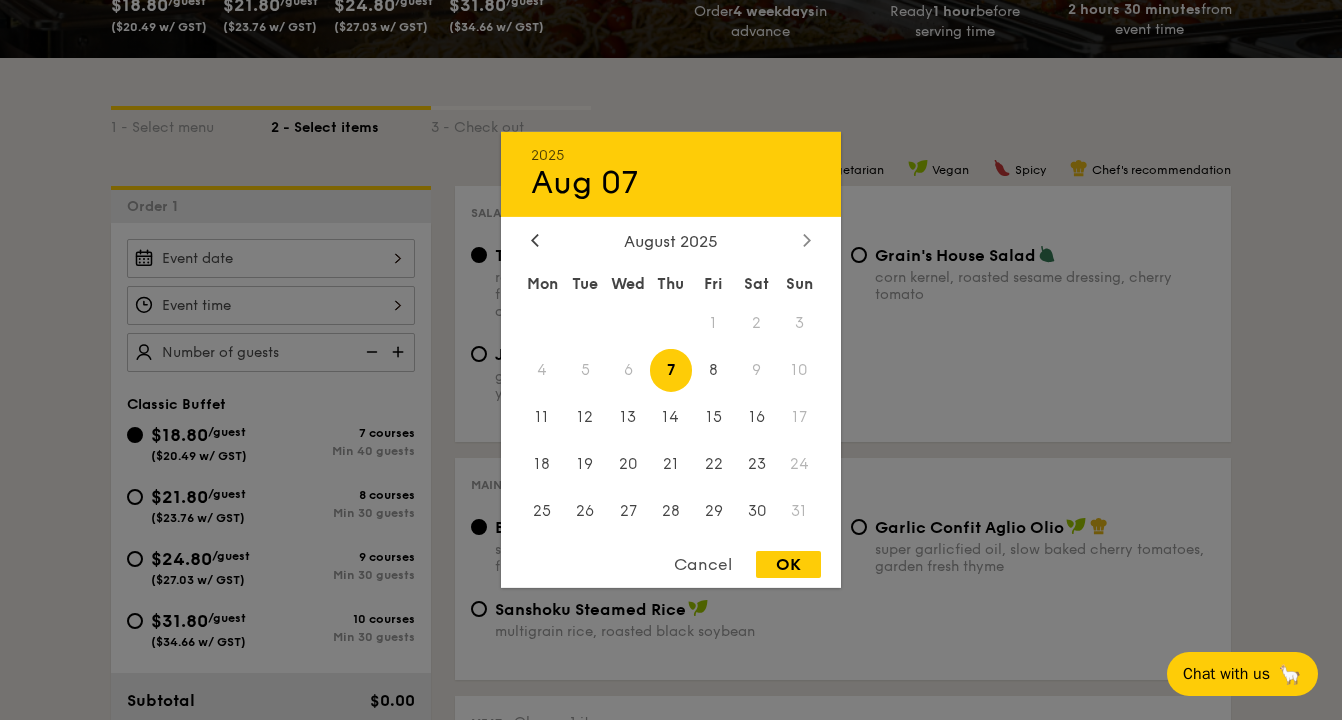 click 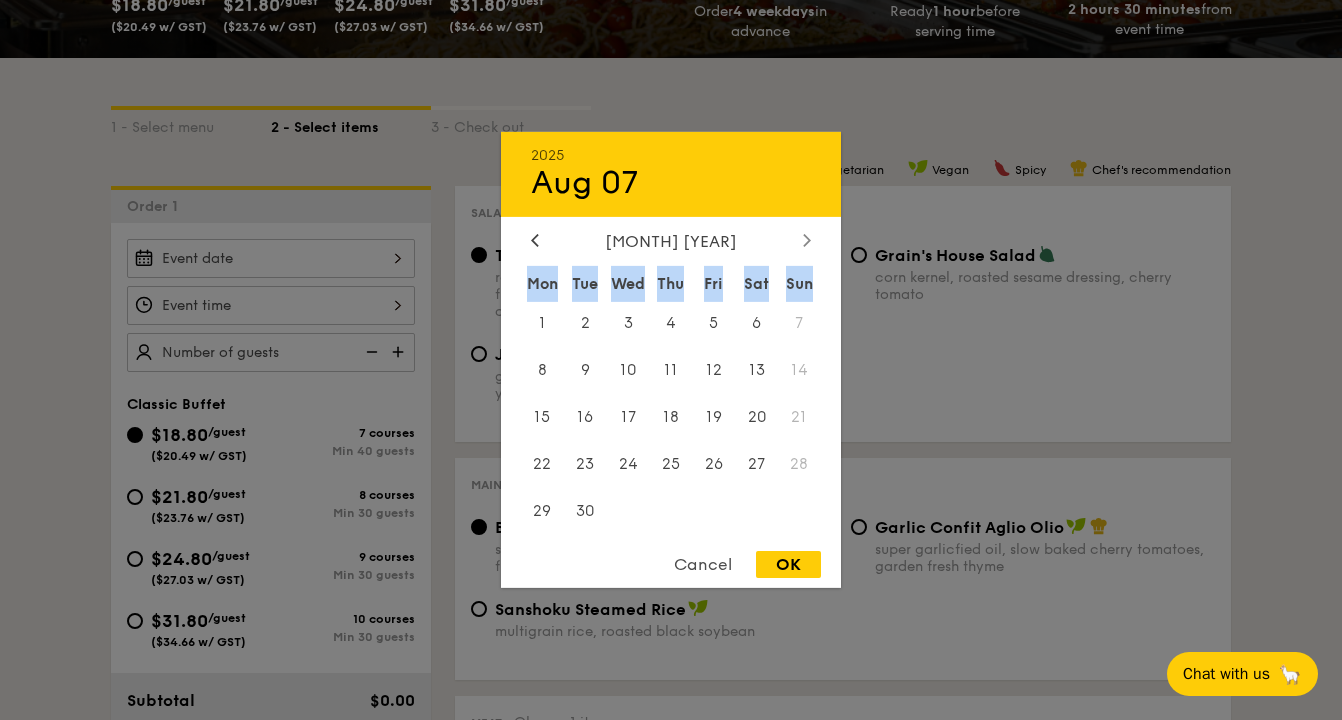click 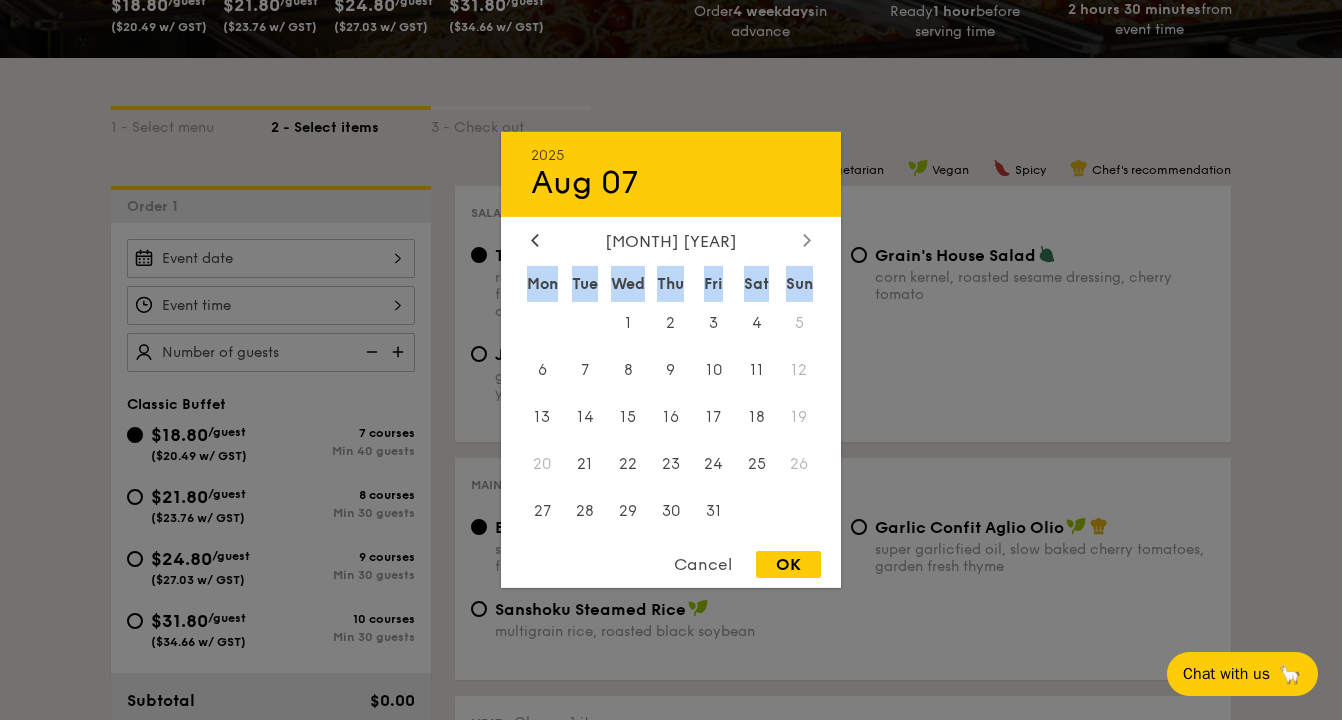 click 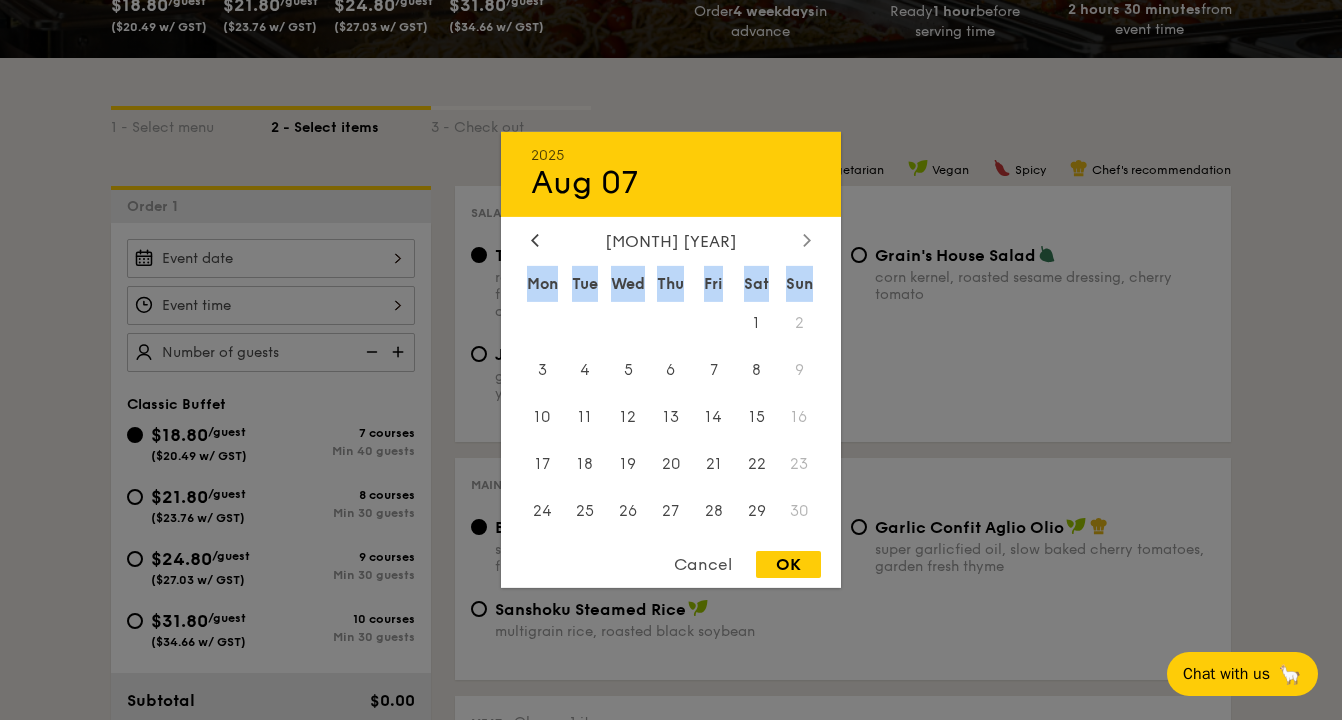 click 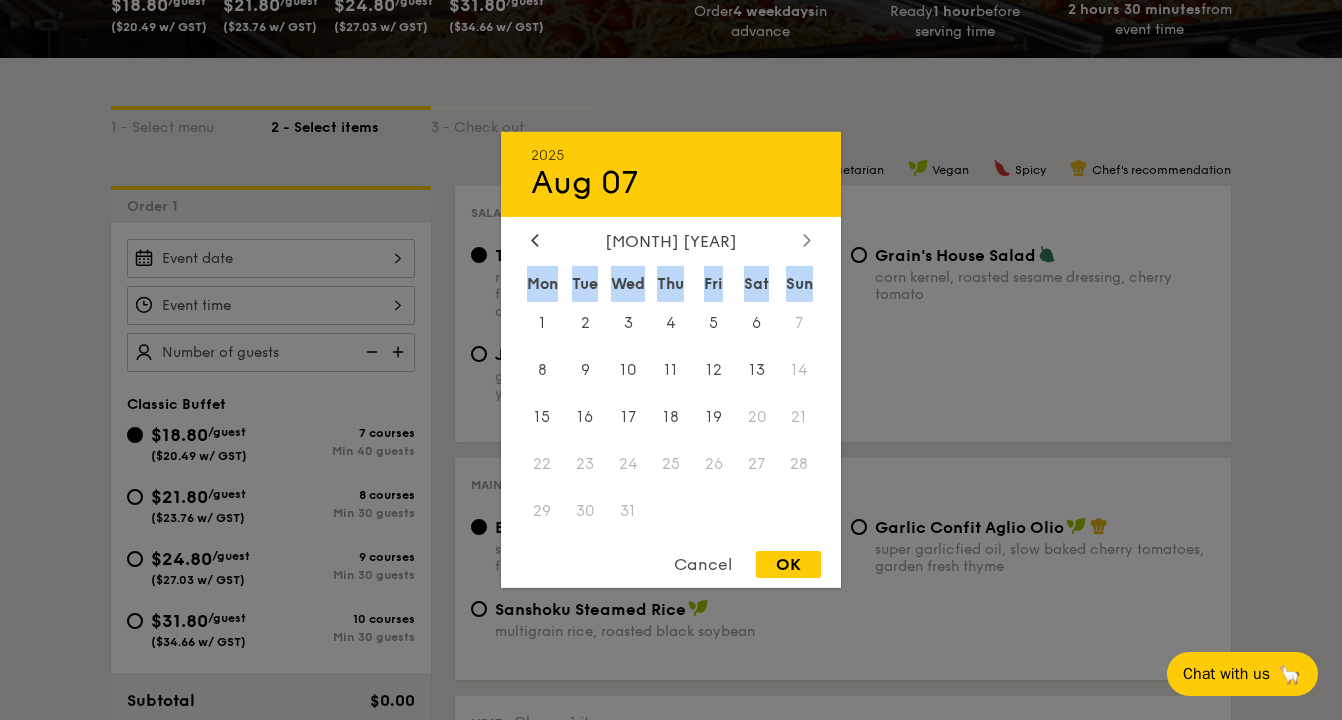 click 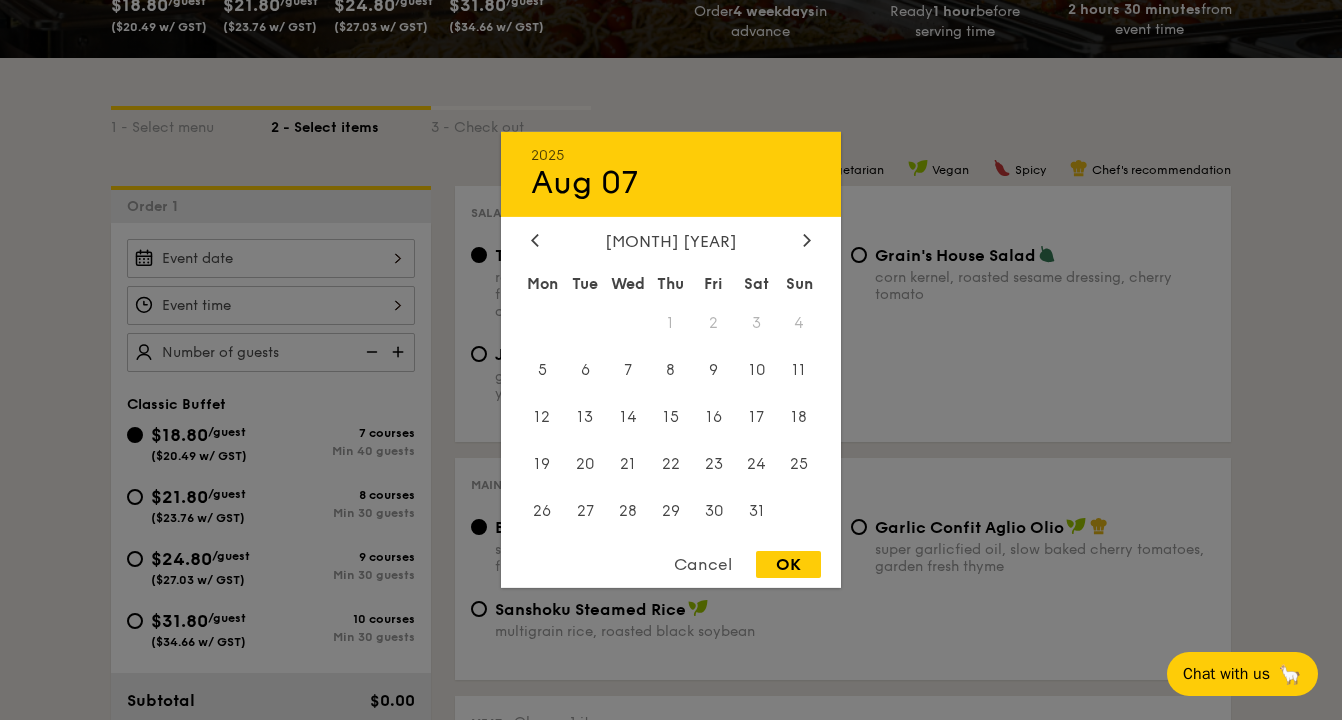 click on "1" at bounding box center (671, 323) 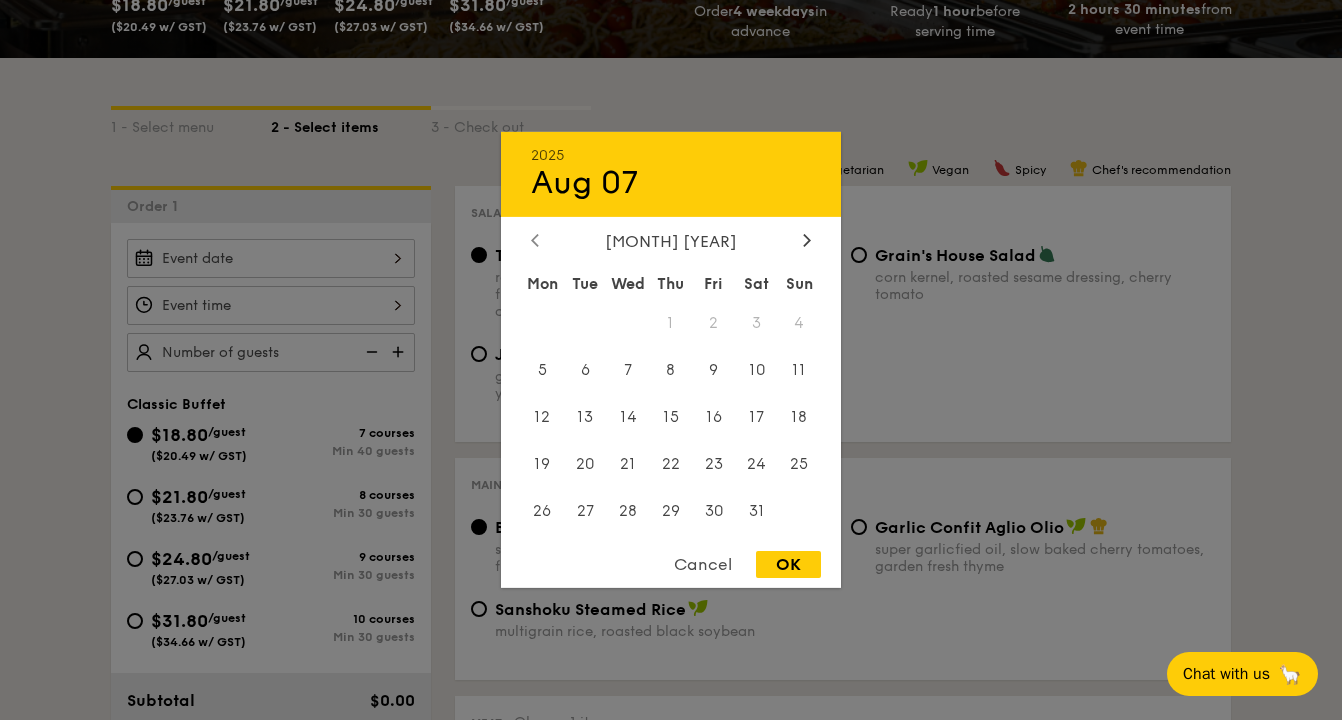 click 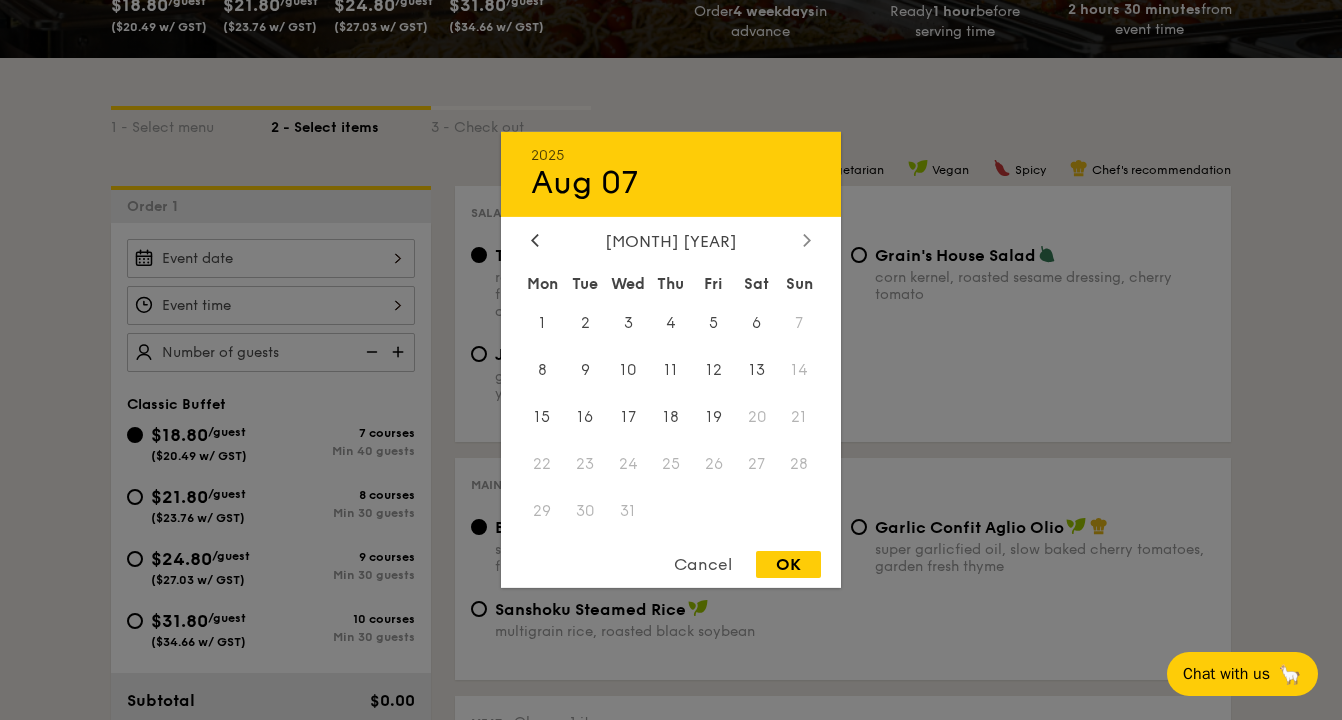 click at bounding box center [807, 241] 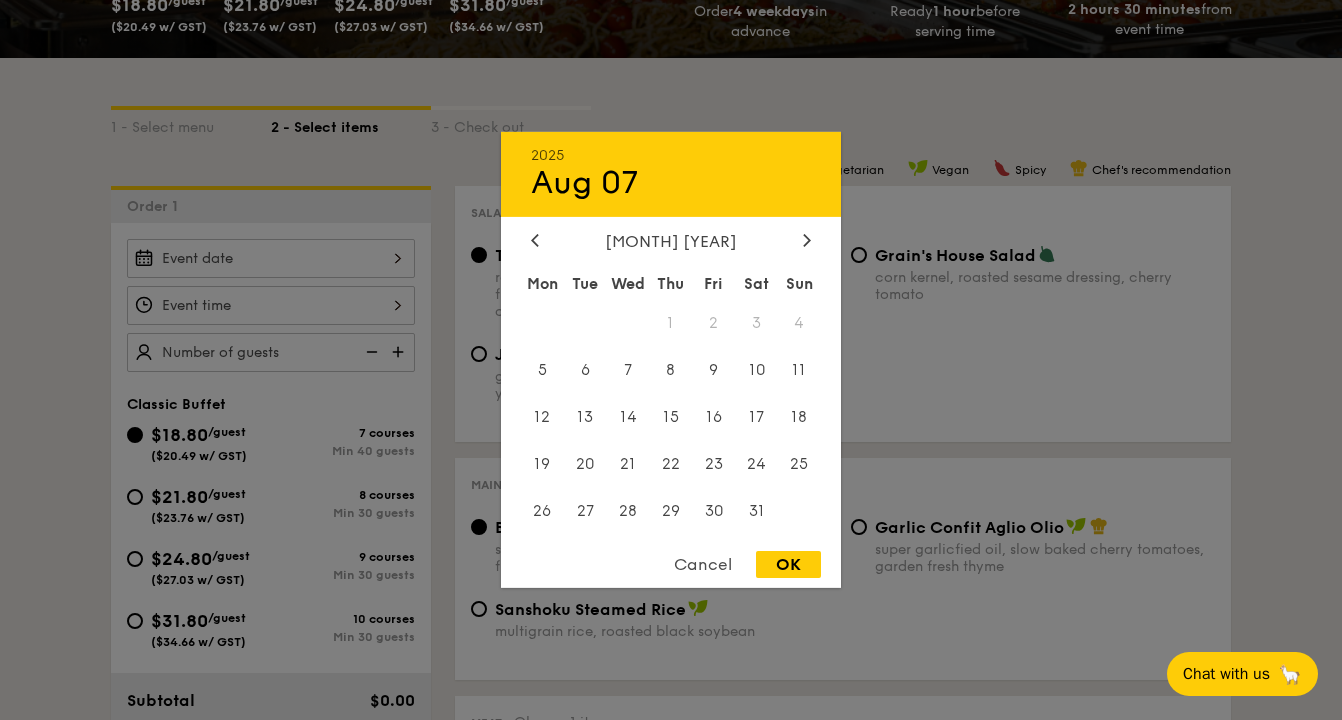 click on "1" at bounding box center [671, 323] 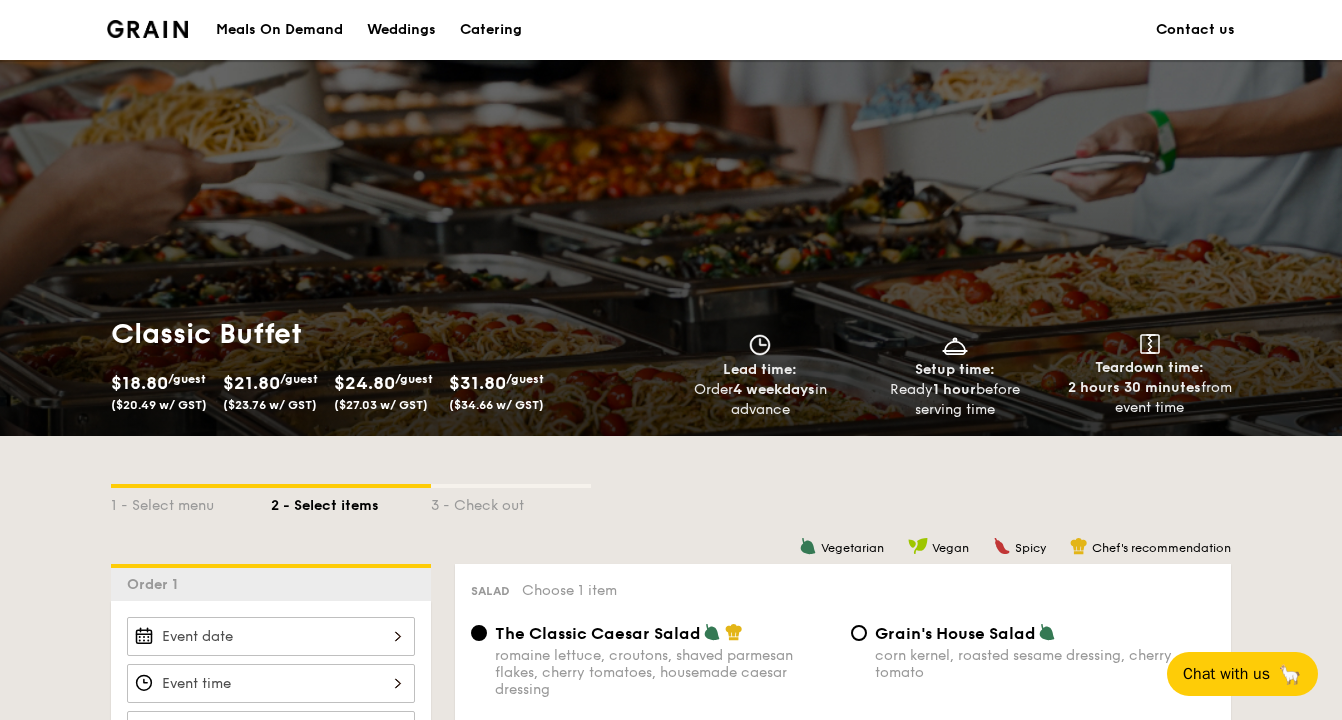 scroll, scrollTop: -2, scrollLeft: 0, axis: vertical 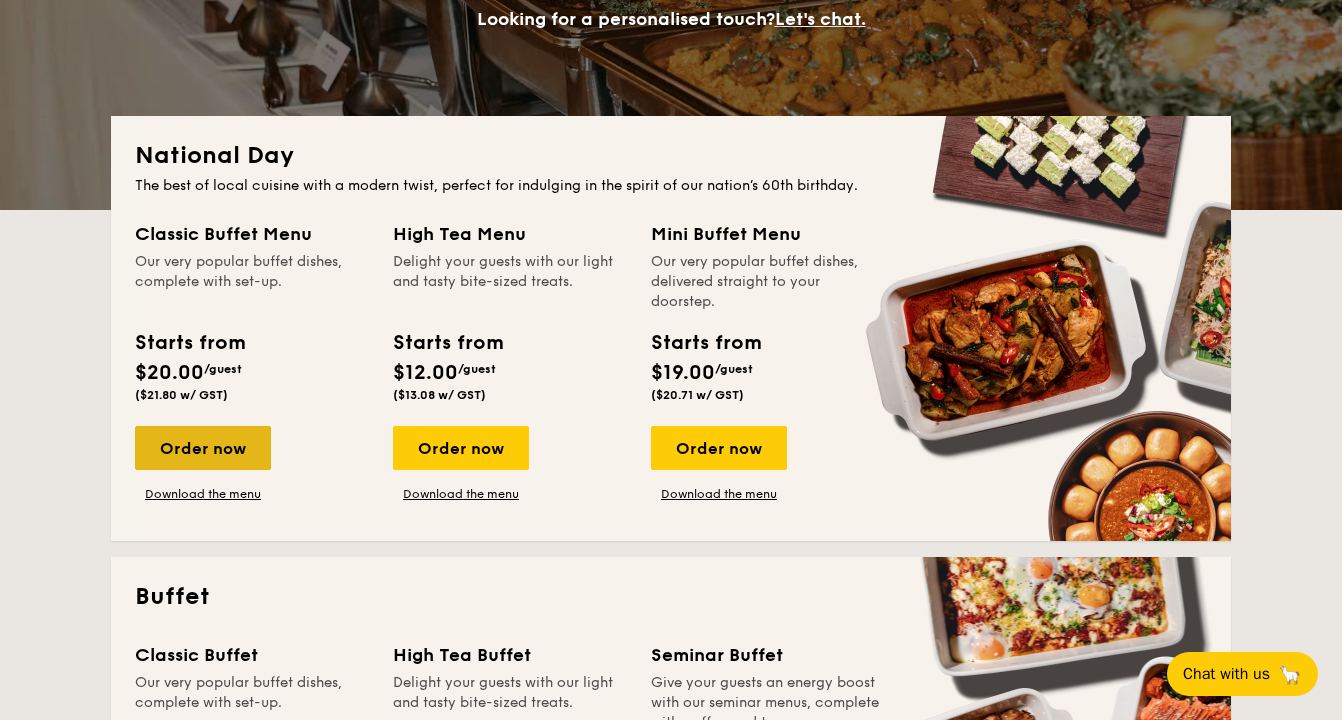 click on "Order now" at bounding box center (203, 448) 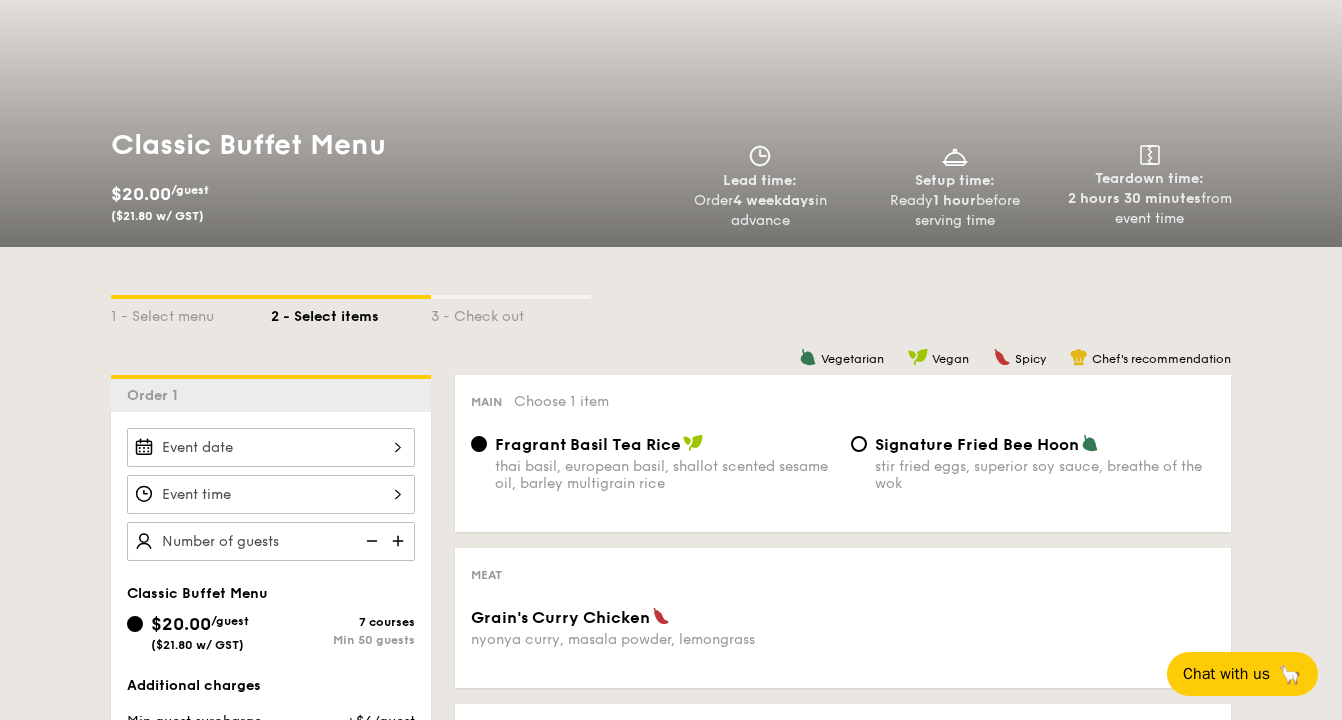 scroll, scrollTop: 307, scrollLeft: 0, axis: vertical 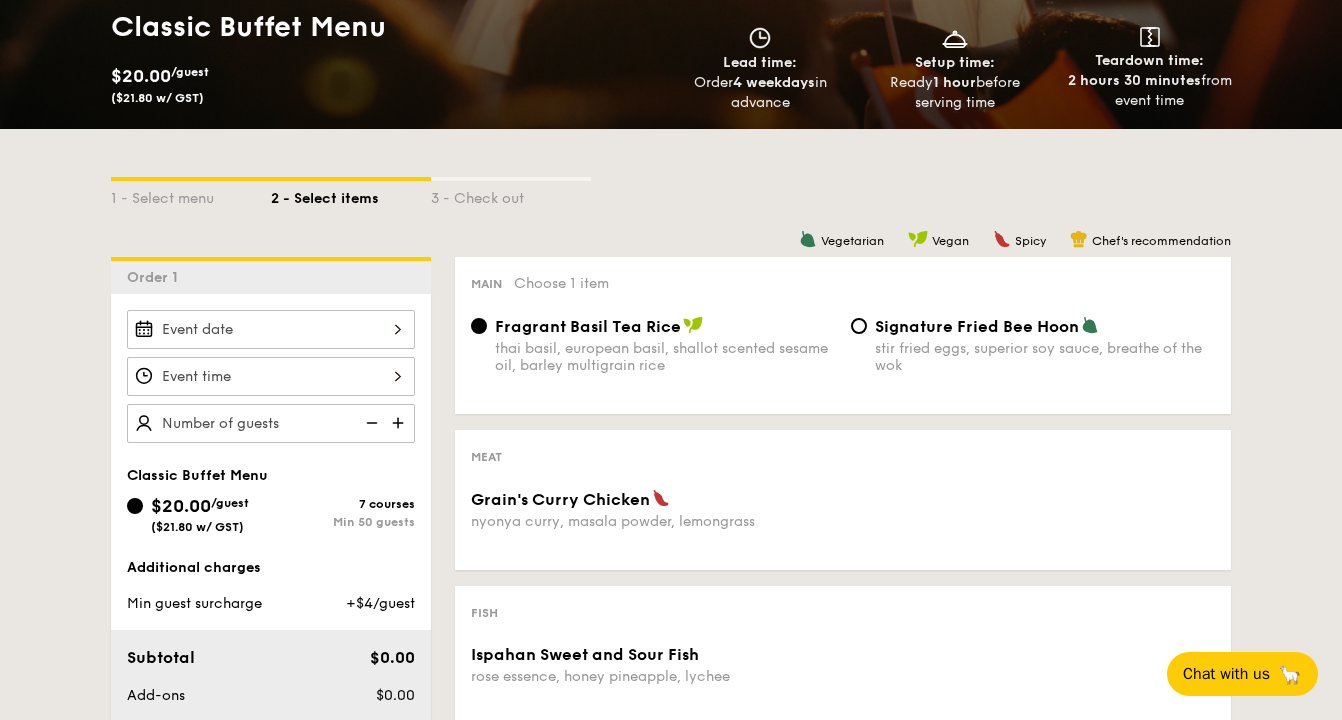 click on "2025   Aug 07       August 2025     Mon Tue Wed Thu Fri Sat Sun   1 2 3 4 5 6 7 8 9 10 11 12 13 14 15 16 17 18 19 20 21 22 23 24 25 26 27 28 29 30 31     Cancel   OK" at bounding box center [271, 329] 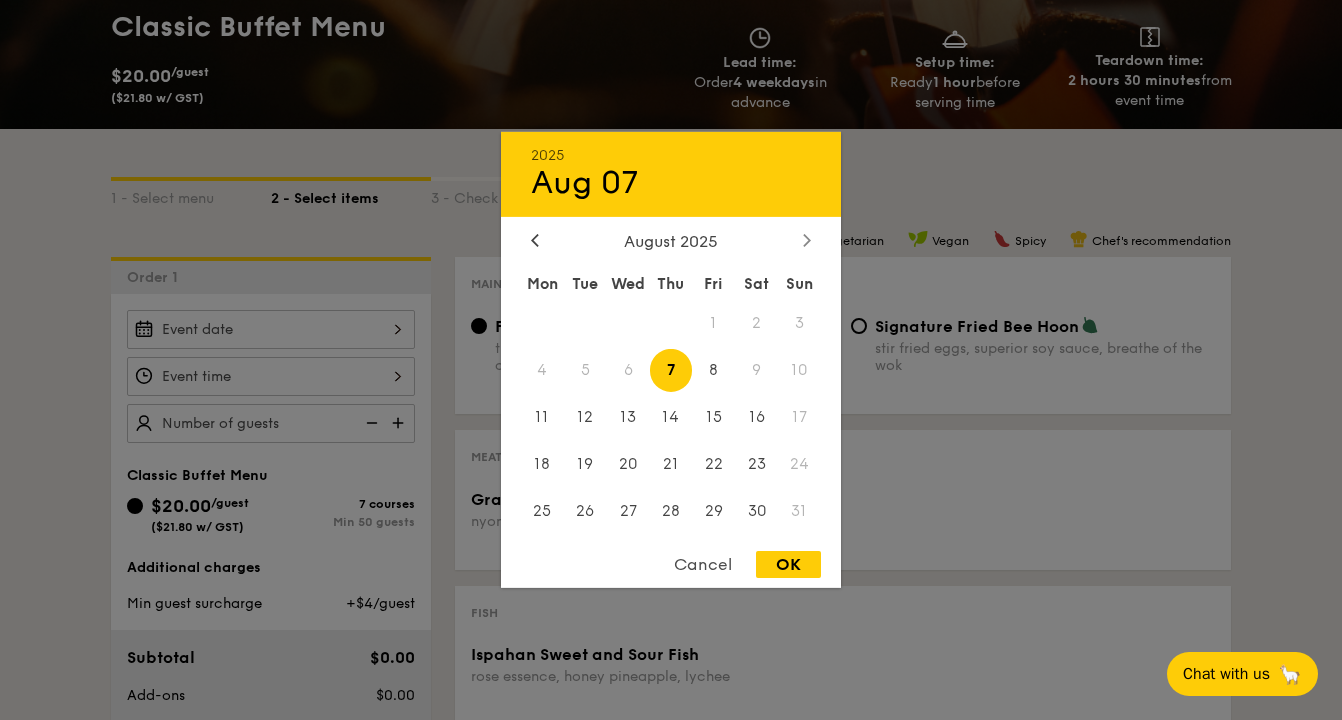 click 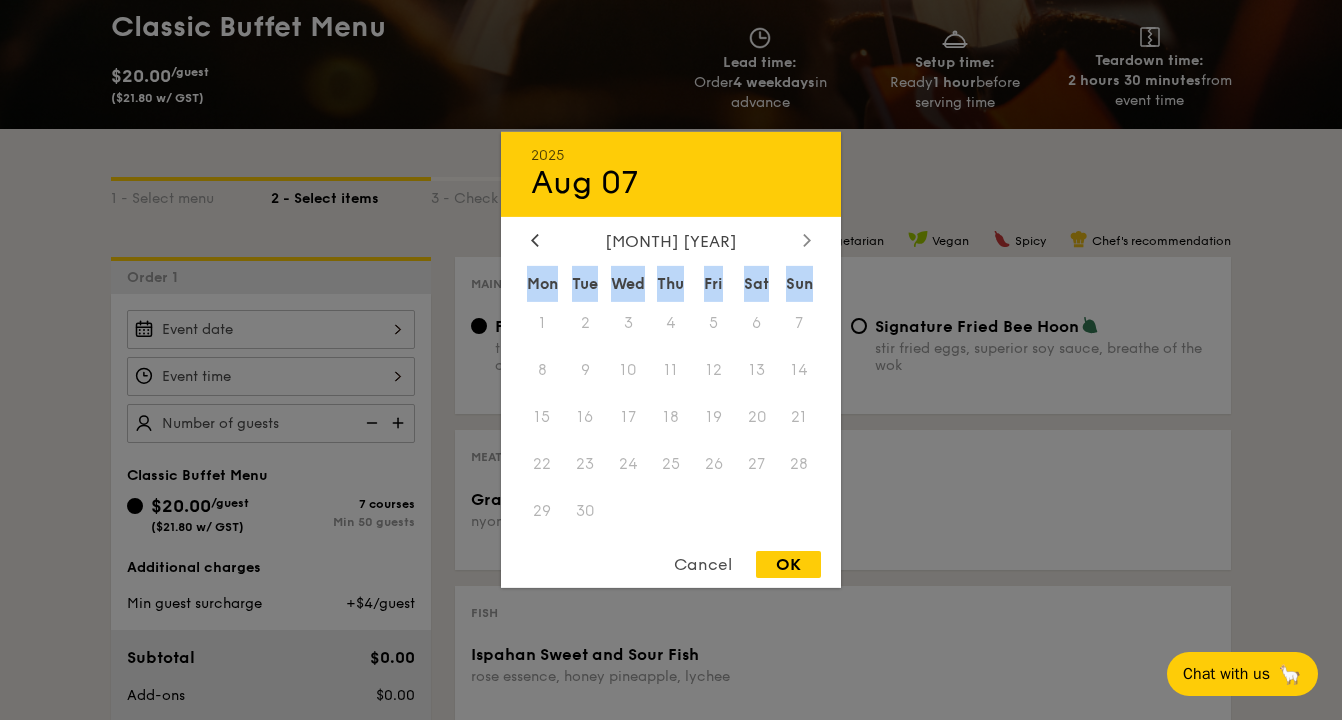 click 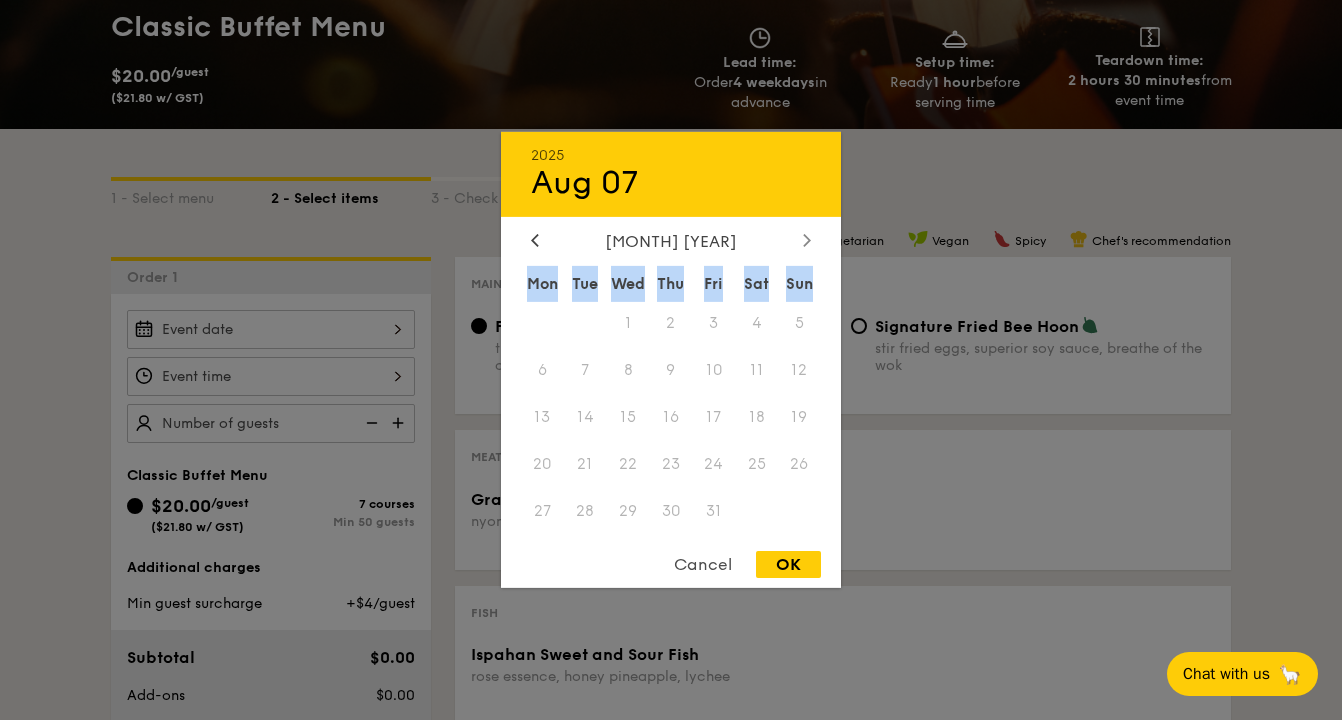 click 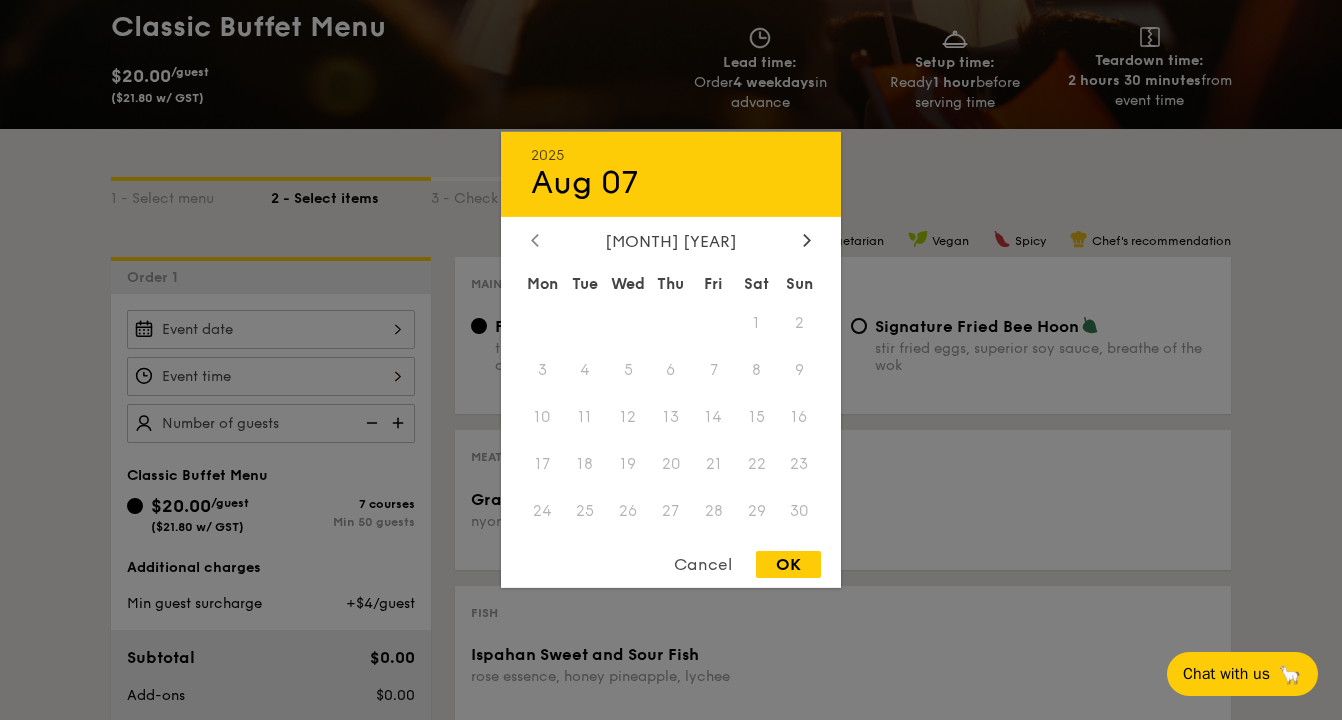 click at bounding box center (535, 241) 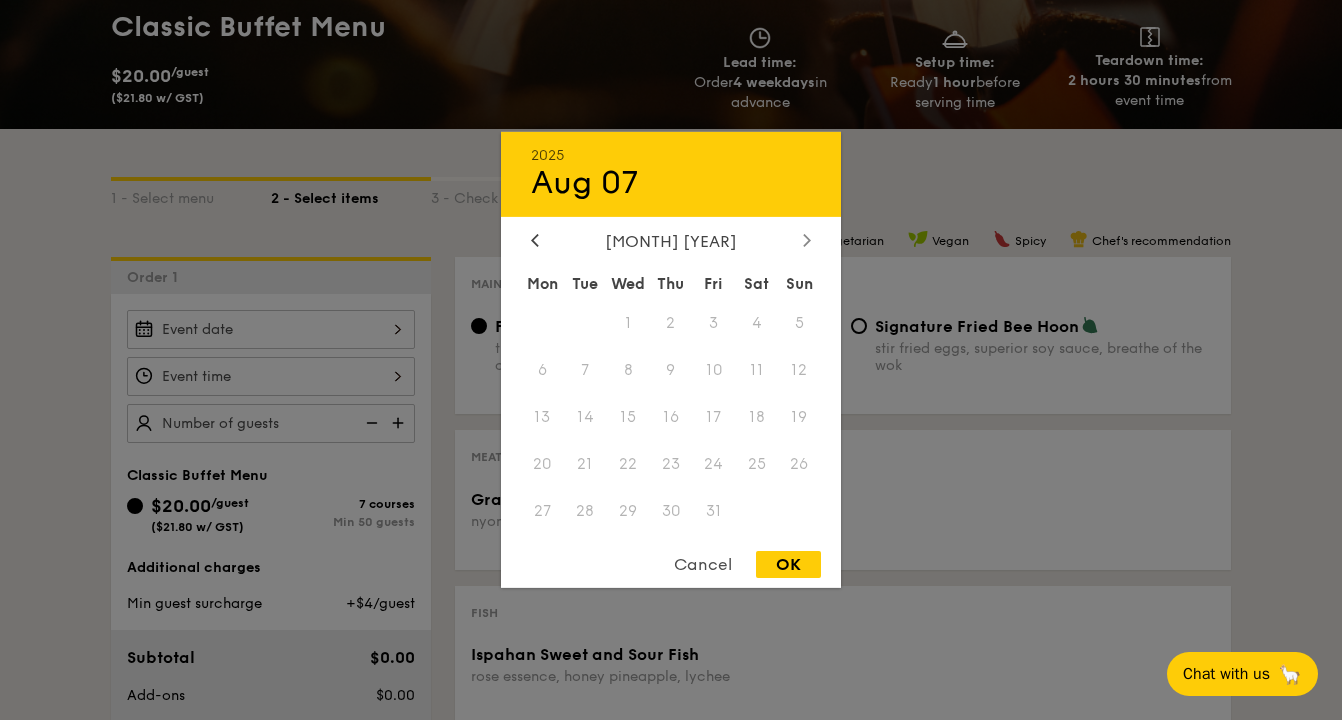 click 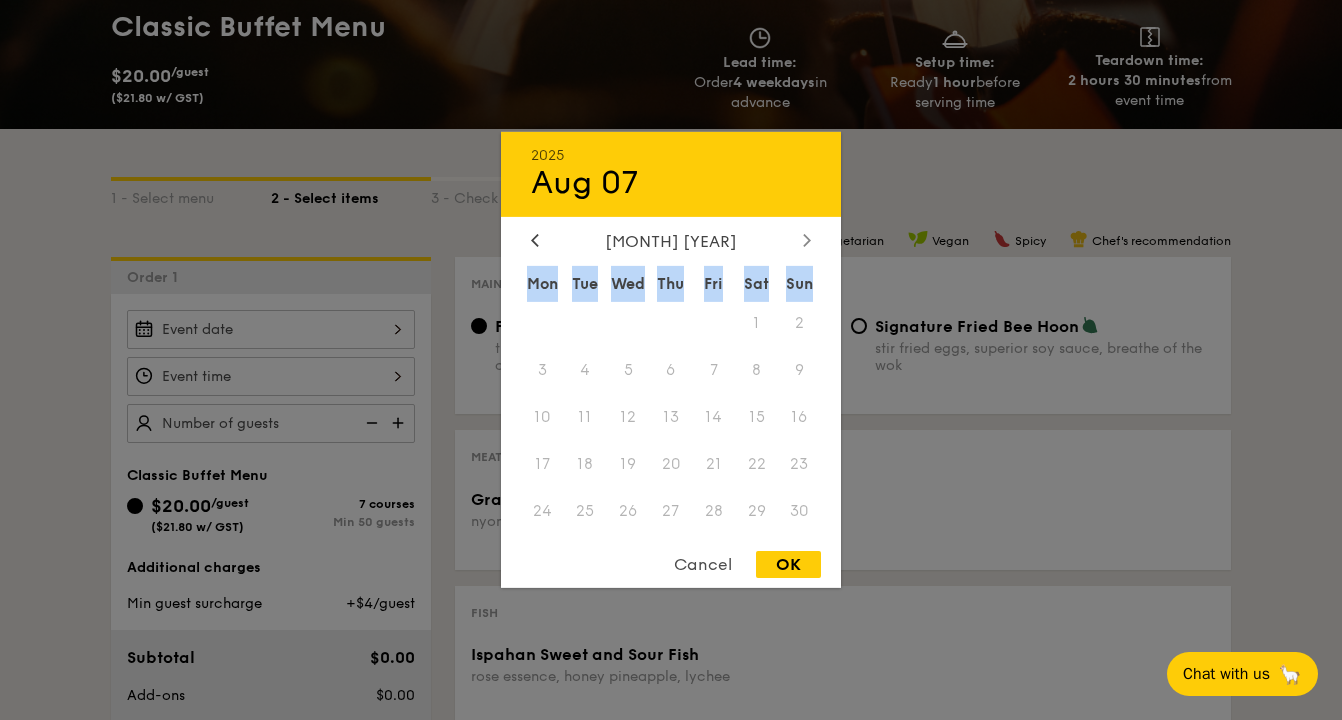 click 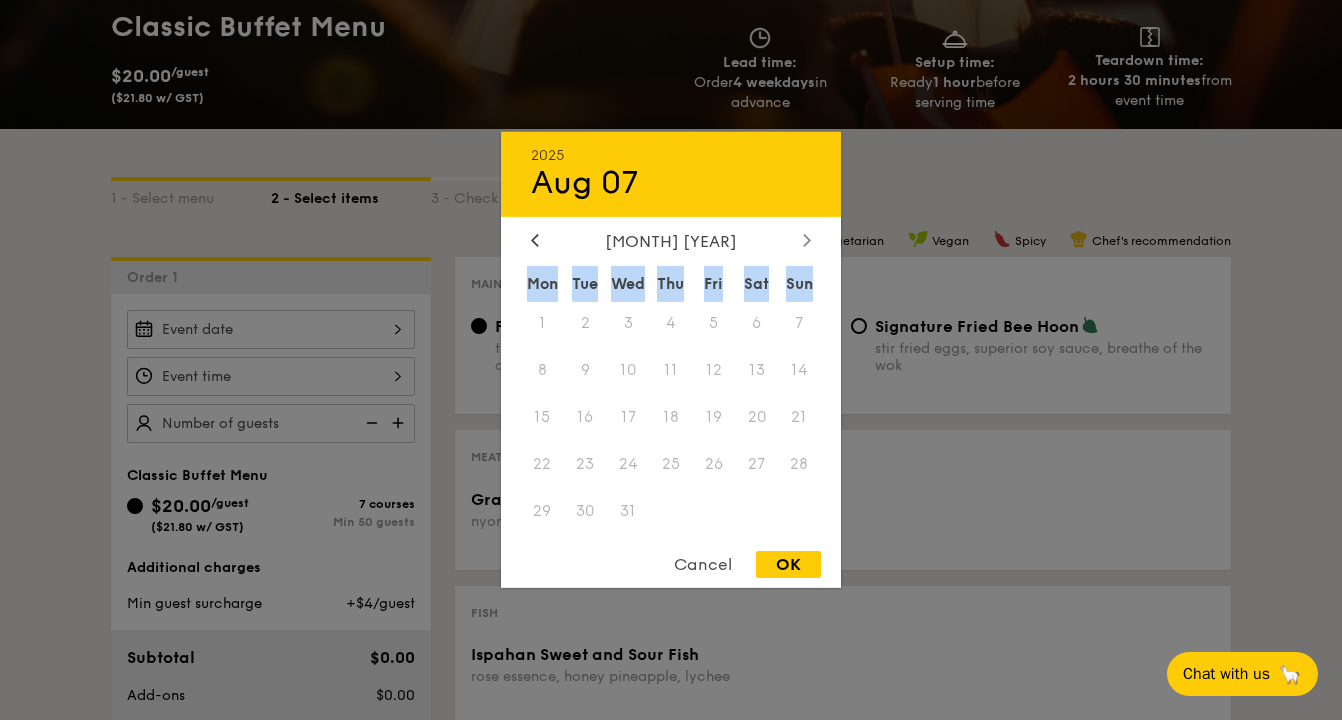 click 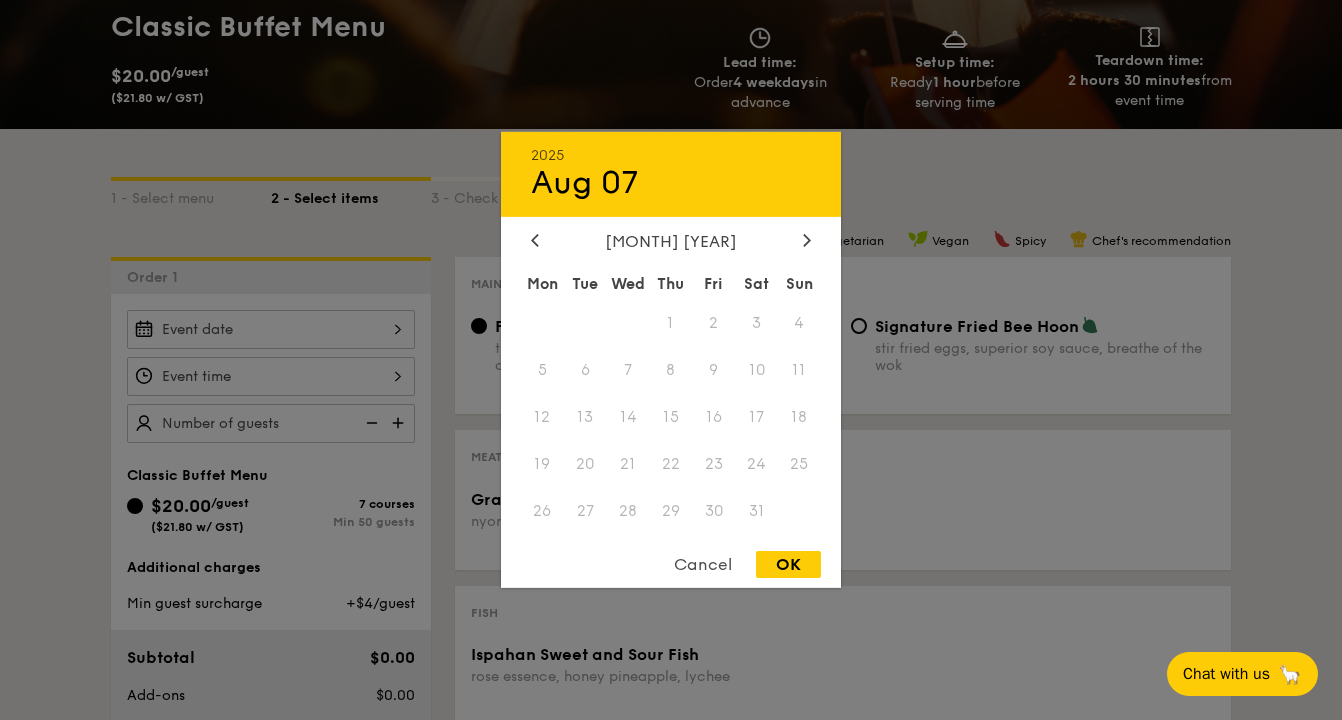 click on "Cancel" at bounding box center (703, 564) 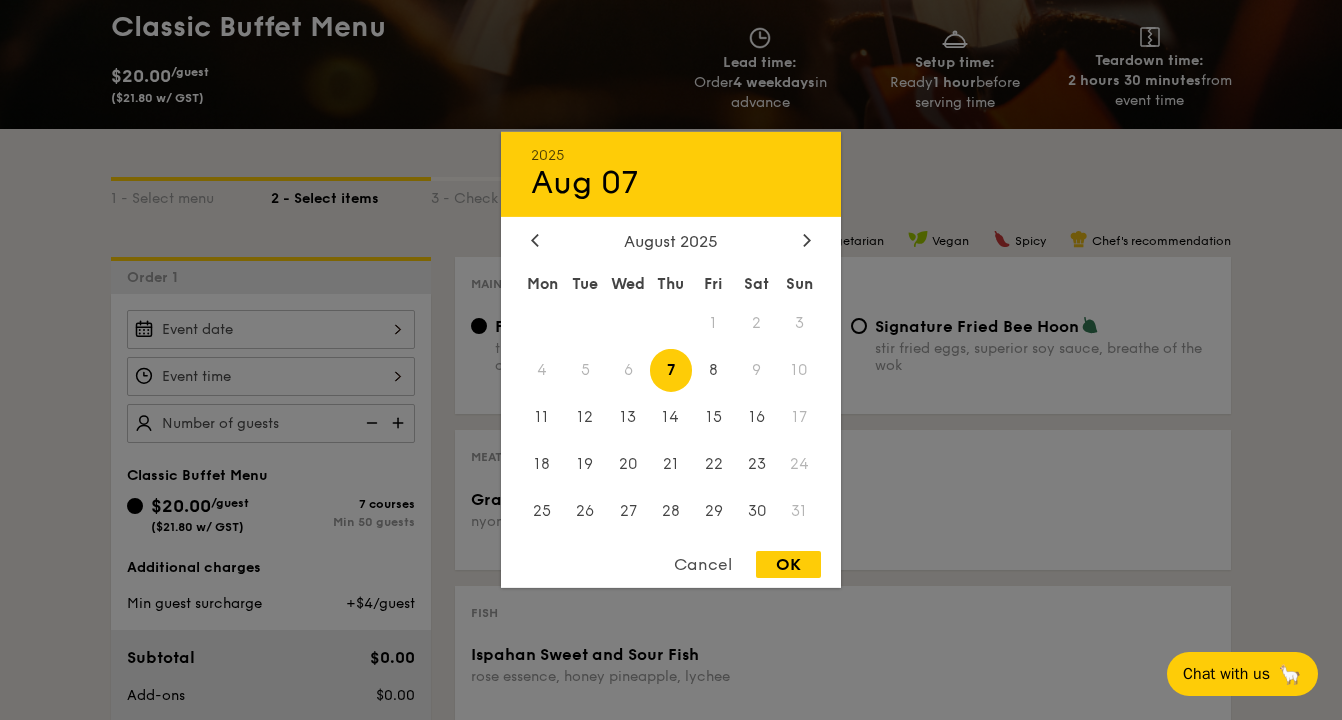 click on "2025   Aug 07       August 2025     Mon Tue Wed Thu Fri Sat Sun   1 2 3 4 5 6 7 8 9 10 11 12 13 14 15 16 17 18 19 20 21 22 23 24 25 26 27 28 29 30 31     Cancel   OK" at bounding box center (271, 329) 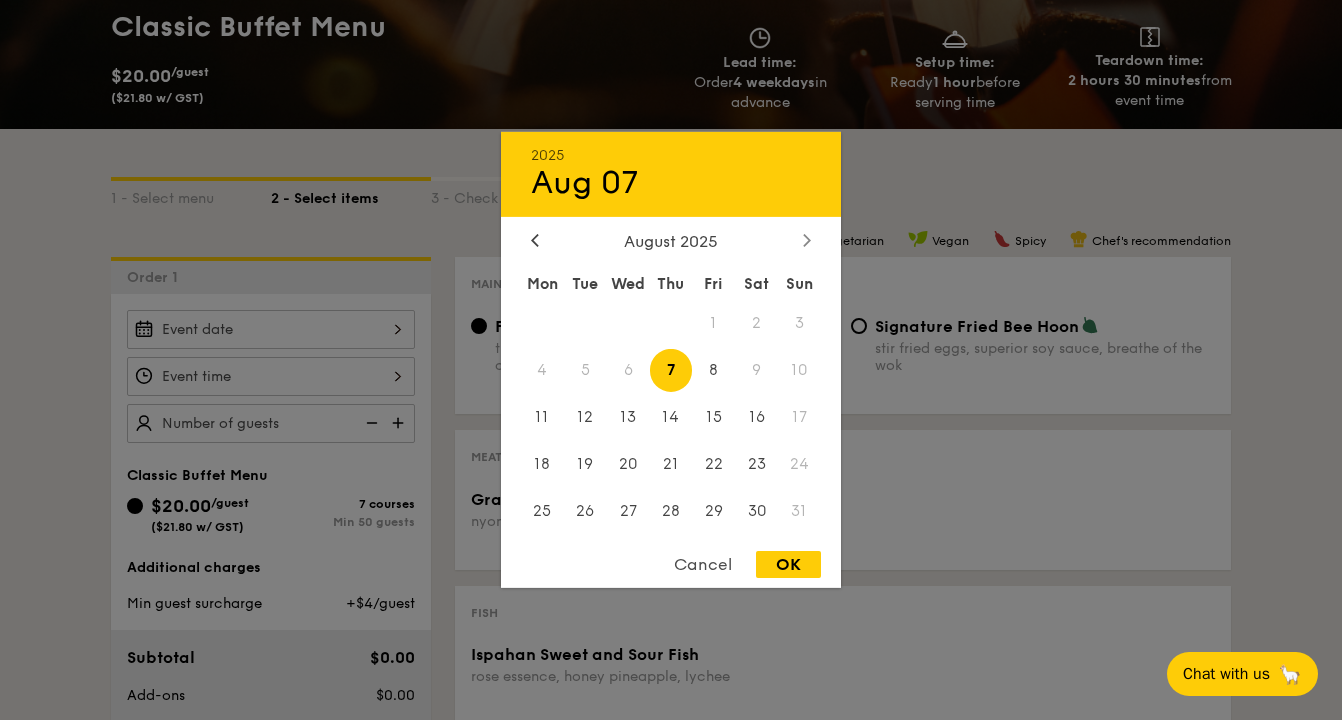 click at bounding box center (807, 241) 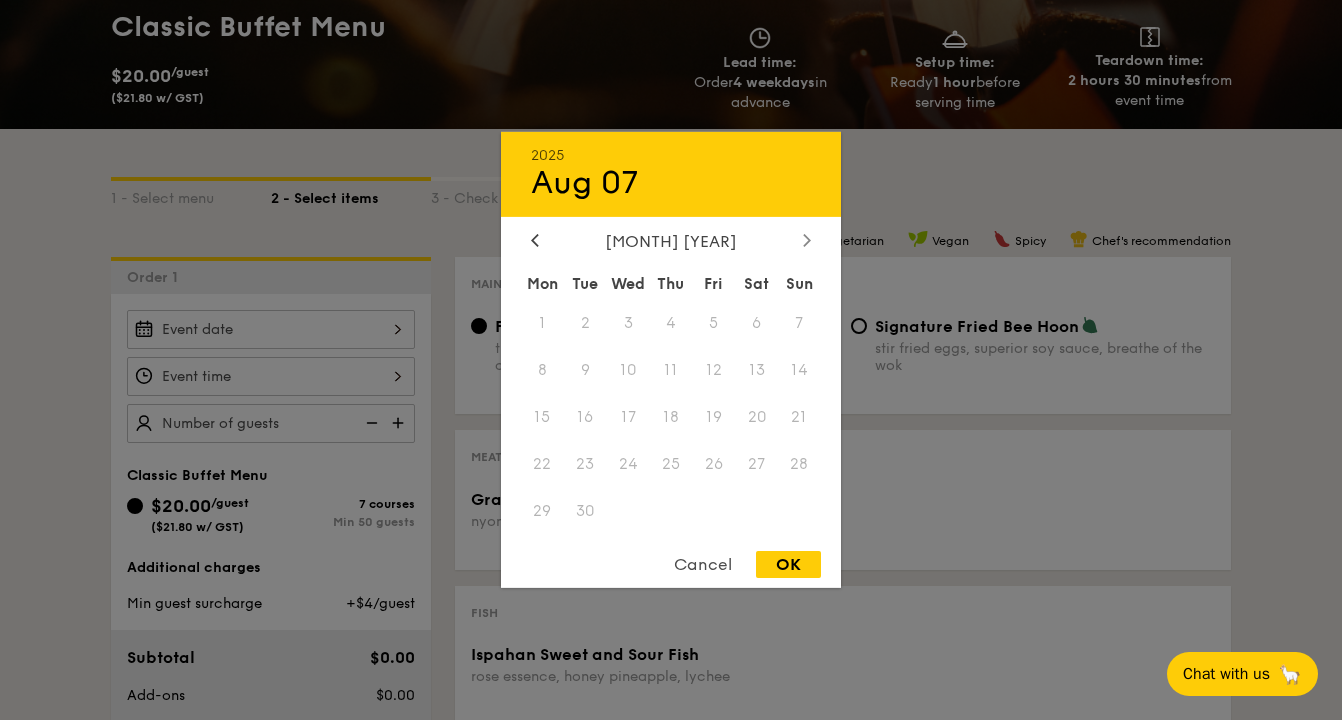 click at bounding box center [807, 241] 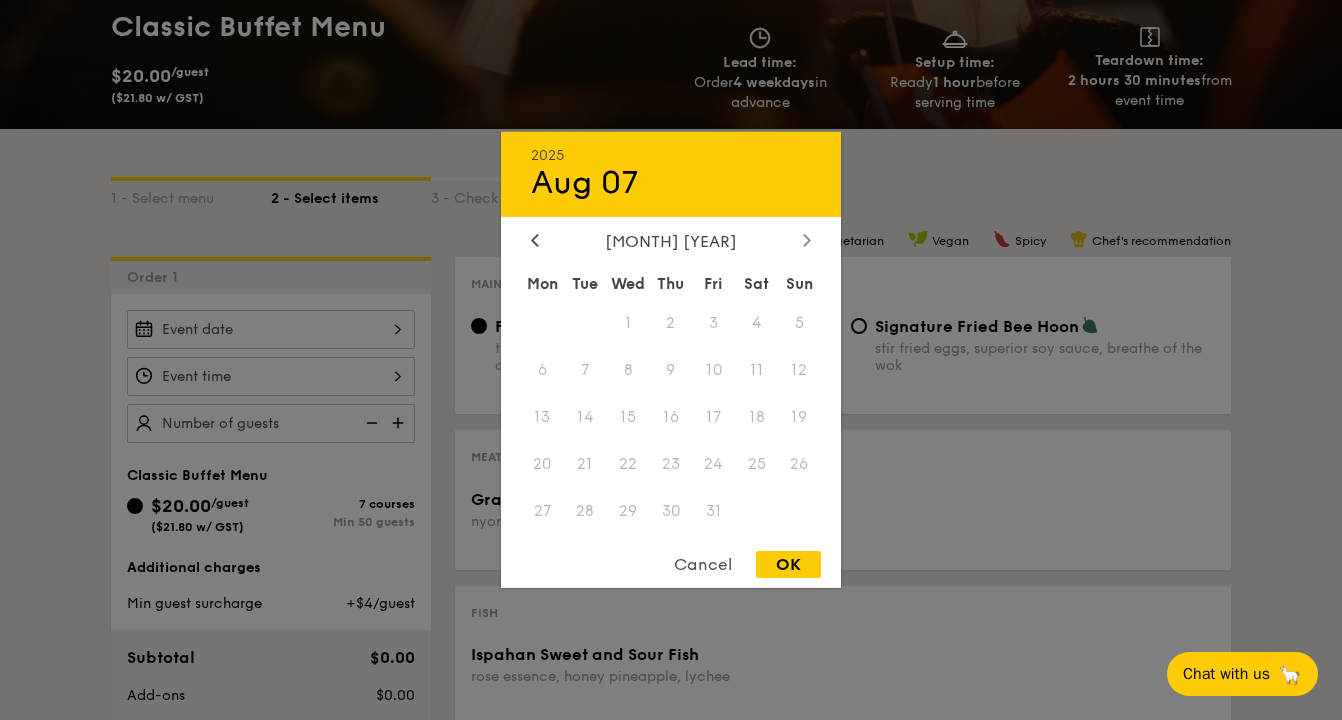 click at bounding box center (807, 241) 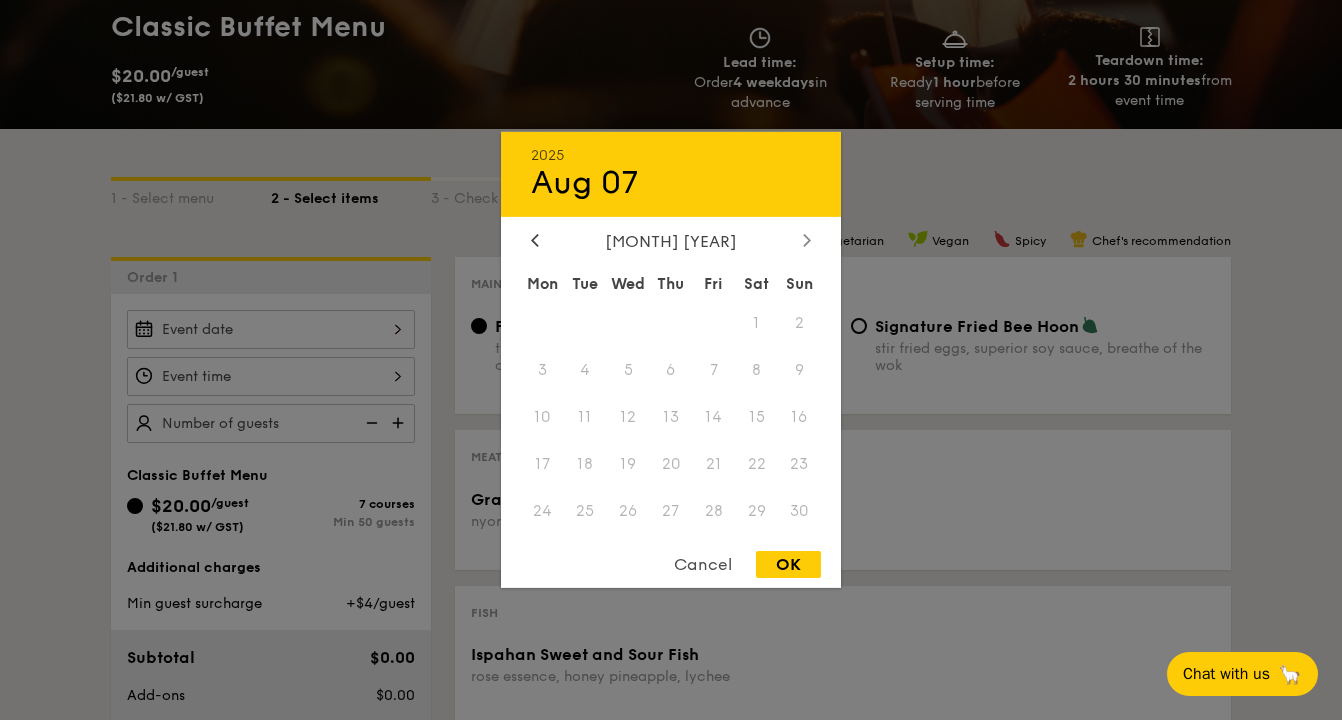 click at bounding box center [807, 241] 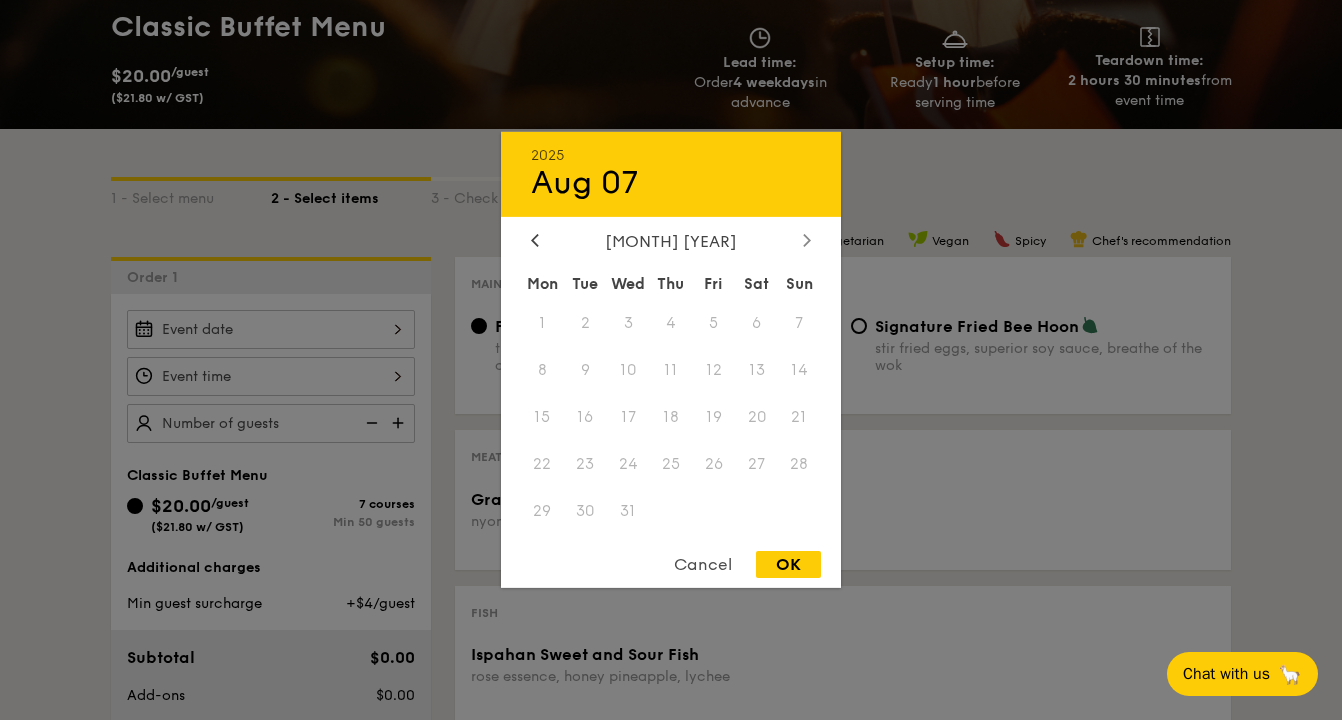 click 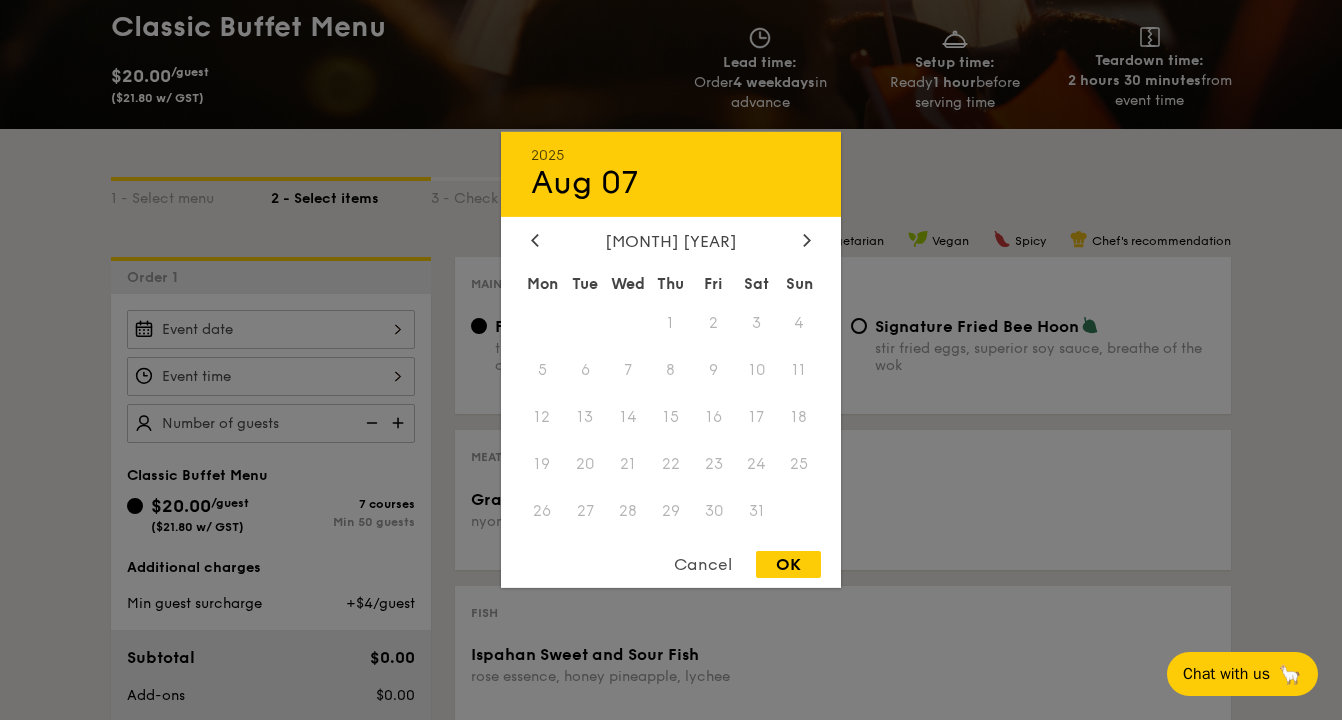 click on "Cancel" at bounding box center [703, 564] 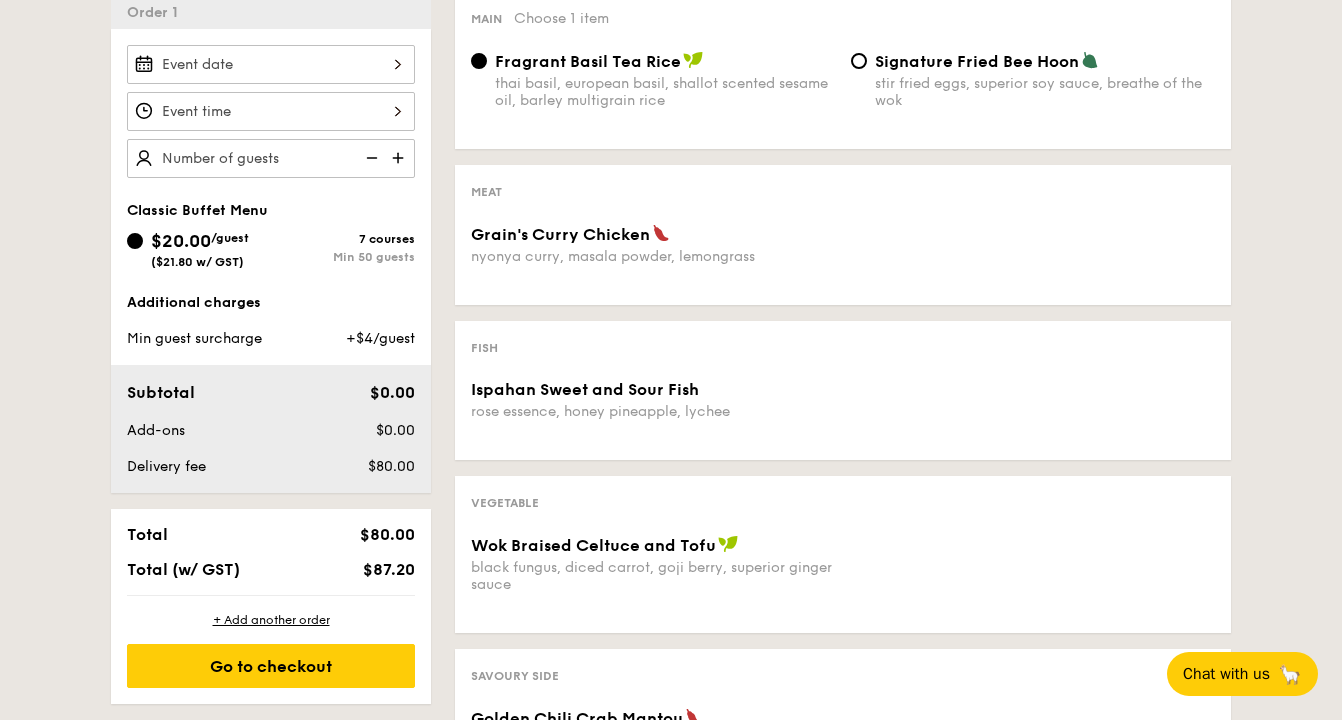 scroll, scrollTop: 573, scrollLeft: 0, axis: vertical 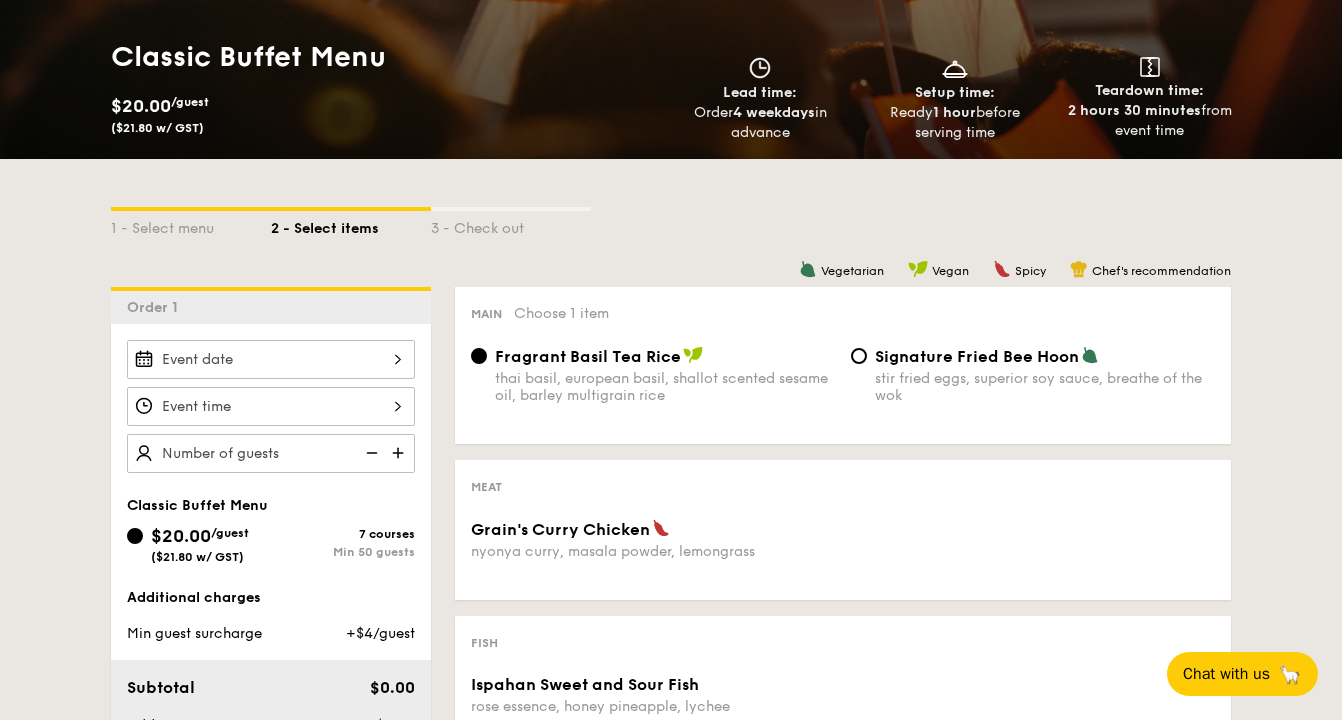 click at bounding box center [271, 359] 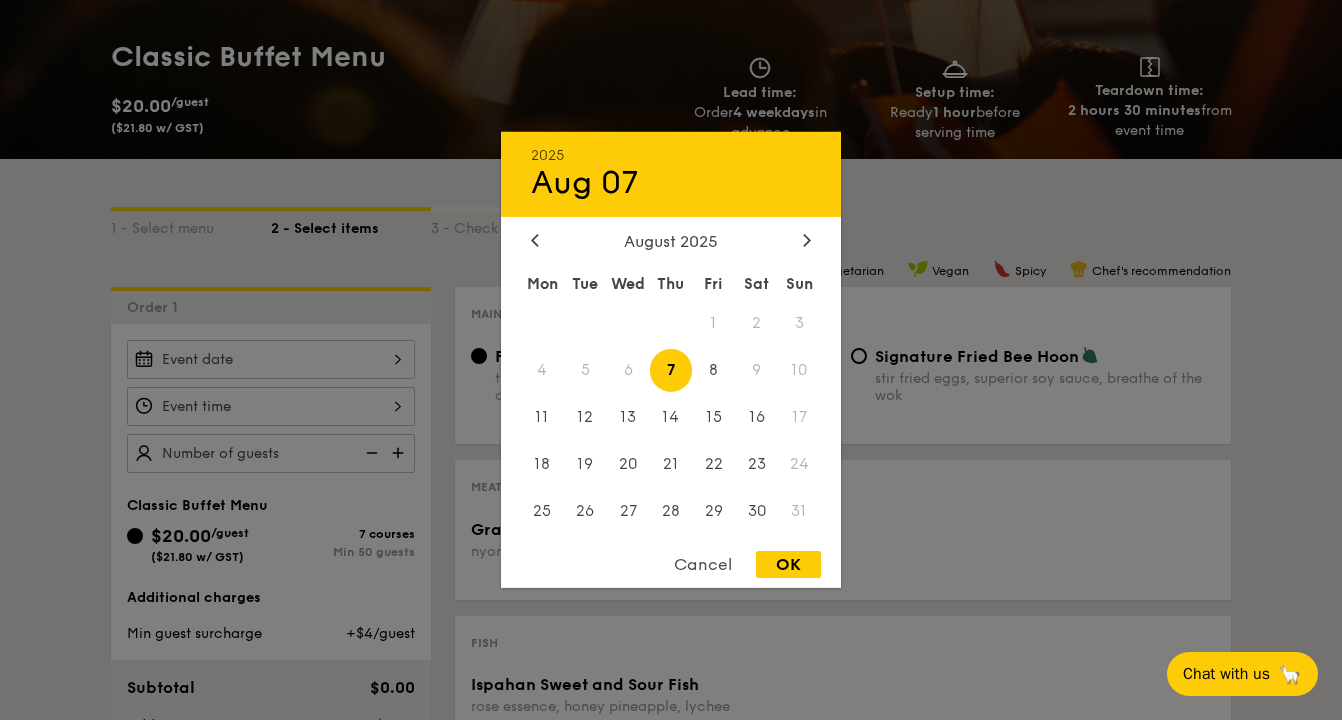 click on "August 2025" at bounding box center [671, 241] 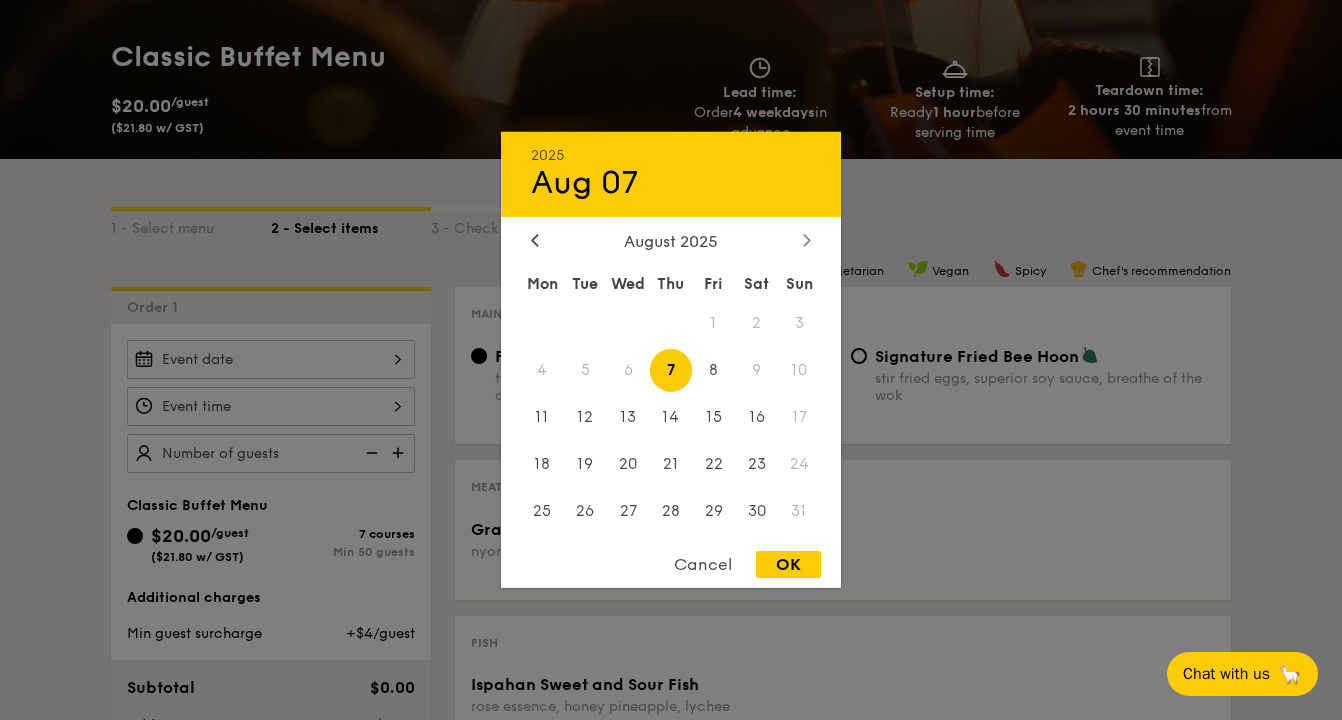 click 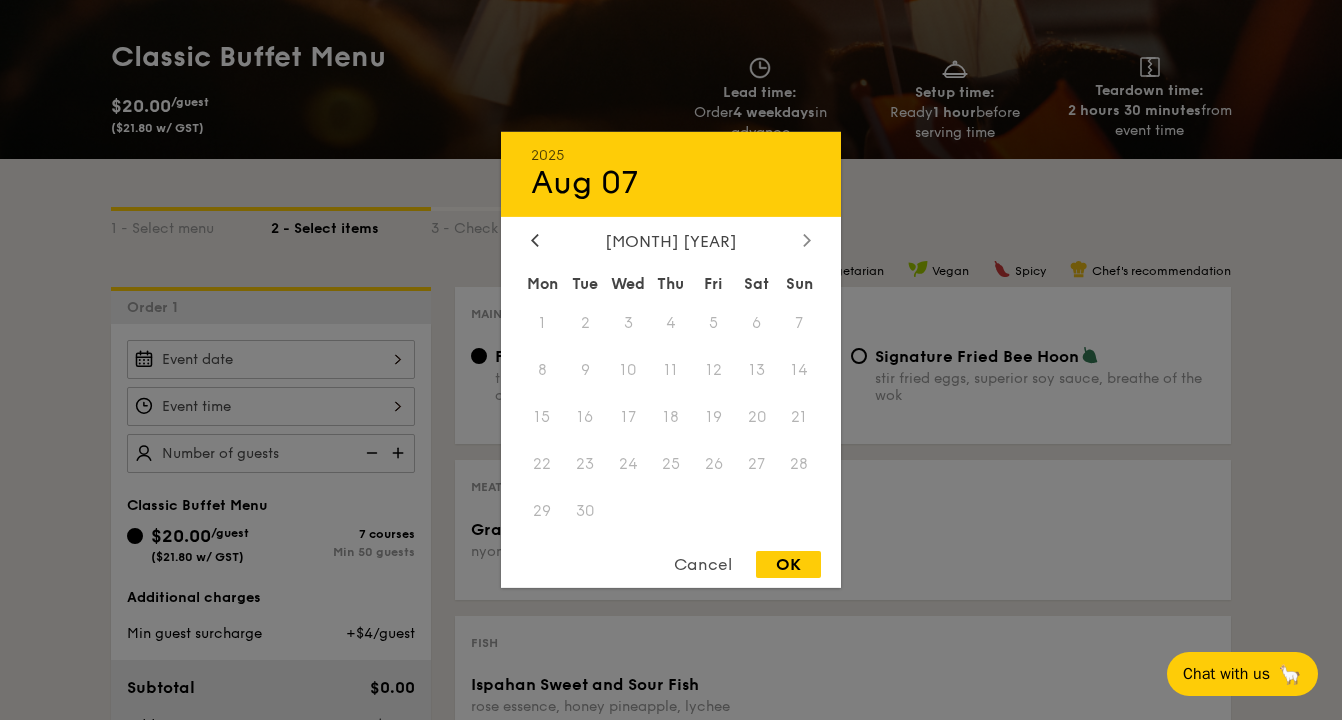 click 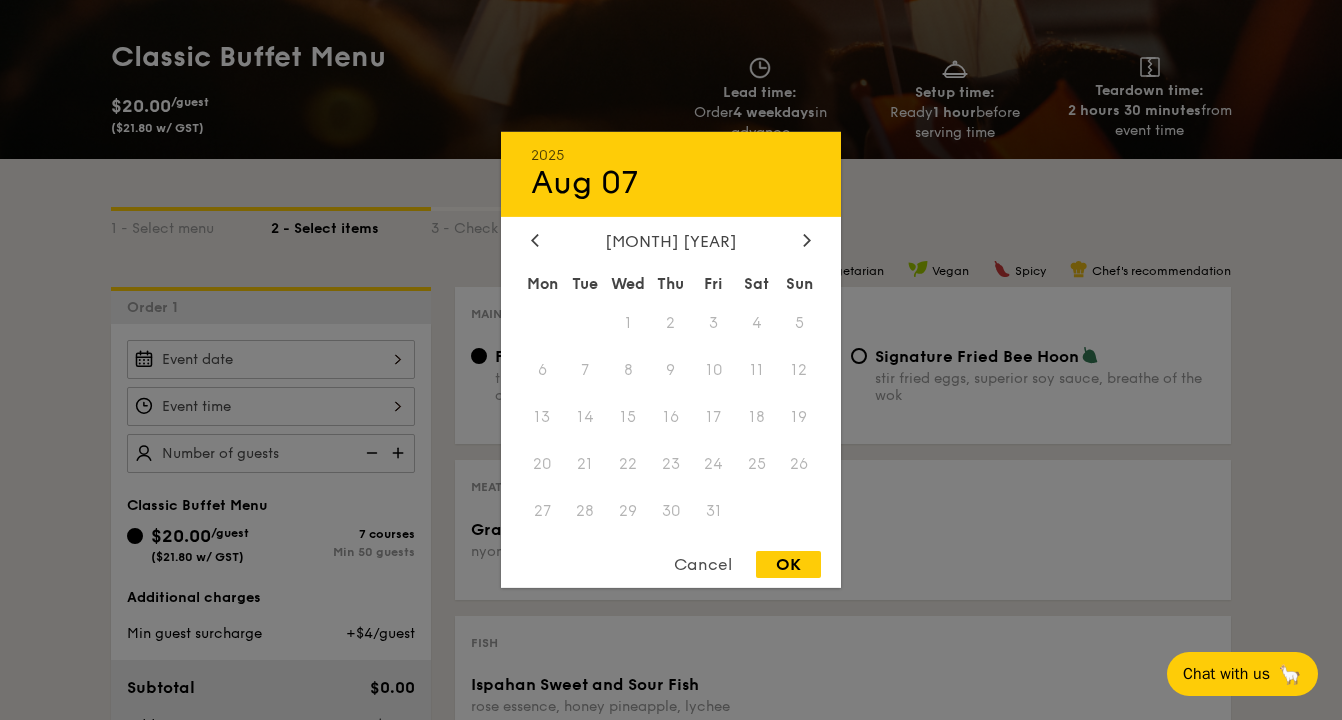 click on "Cancel" at bounding box center [703, 564] 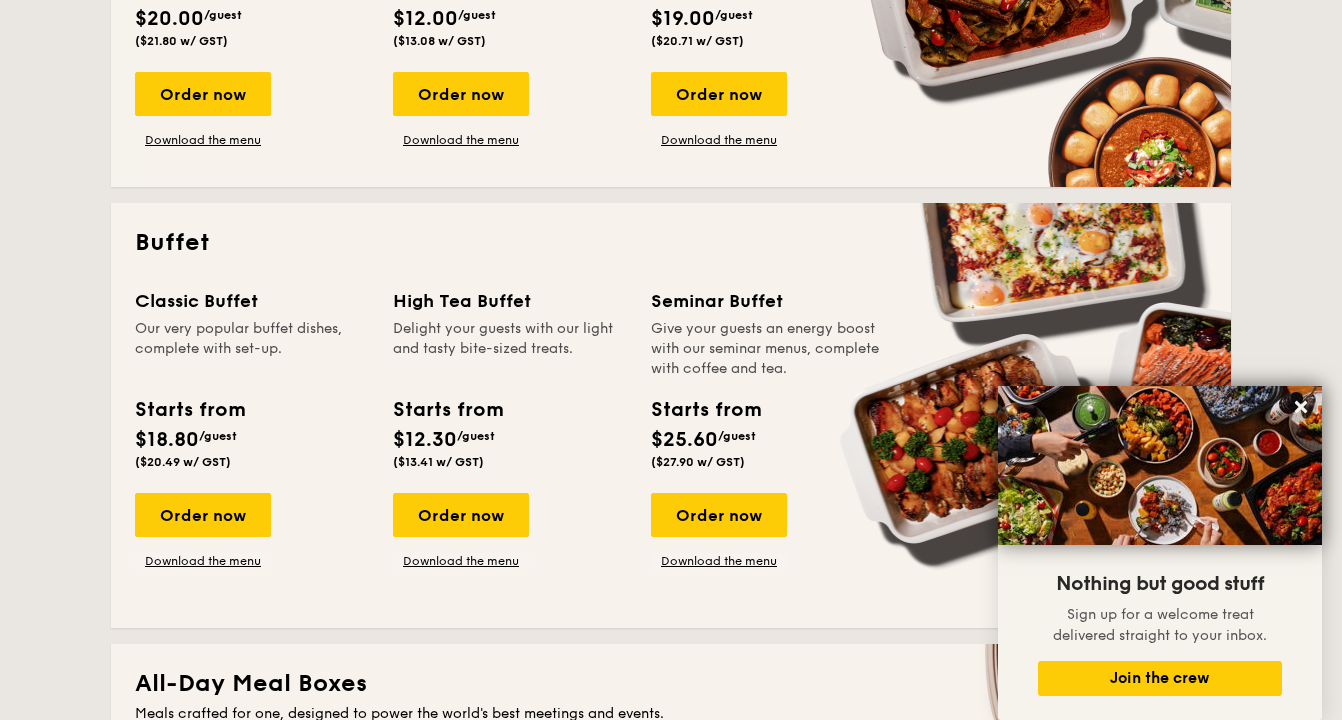 scroll, scrollTop: 761, scrollLeft: 0, axis: vertical 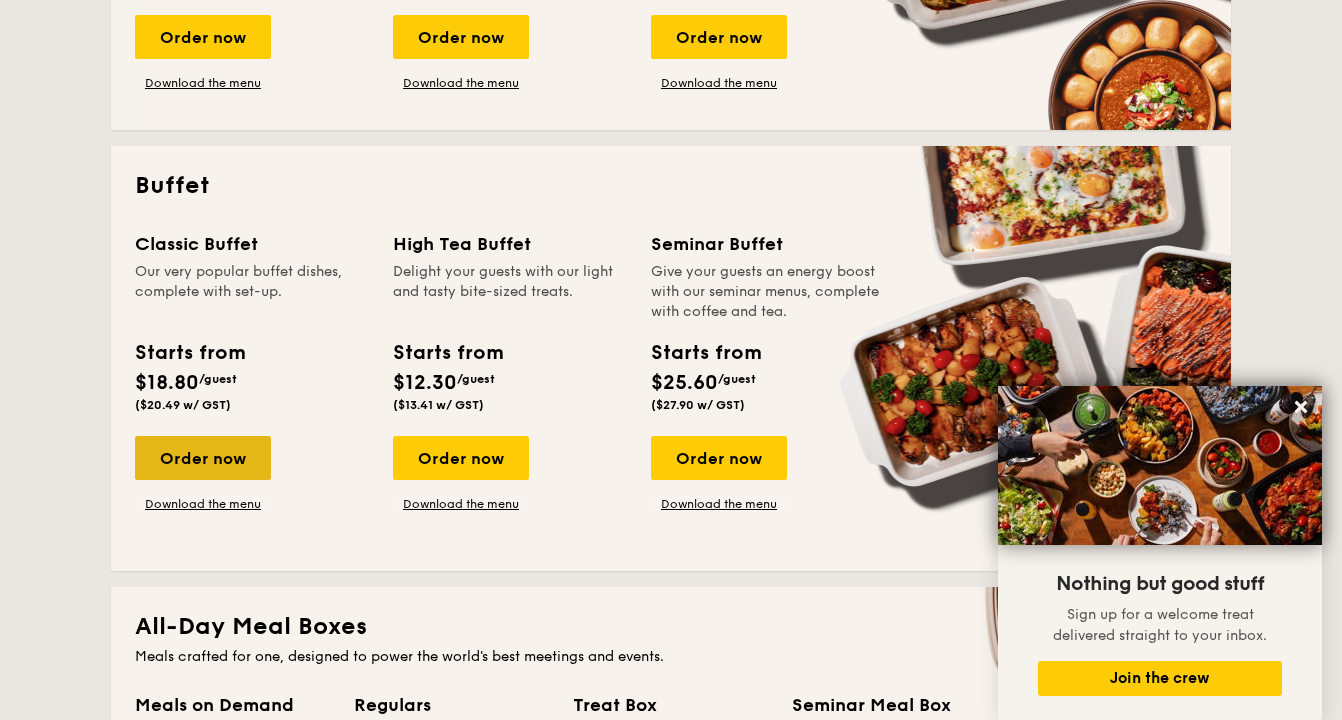click on "Order now" at bounding box center [203, 458] 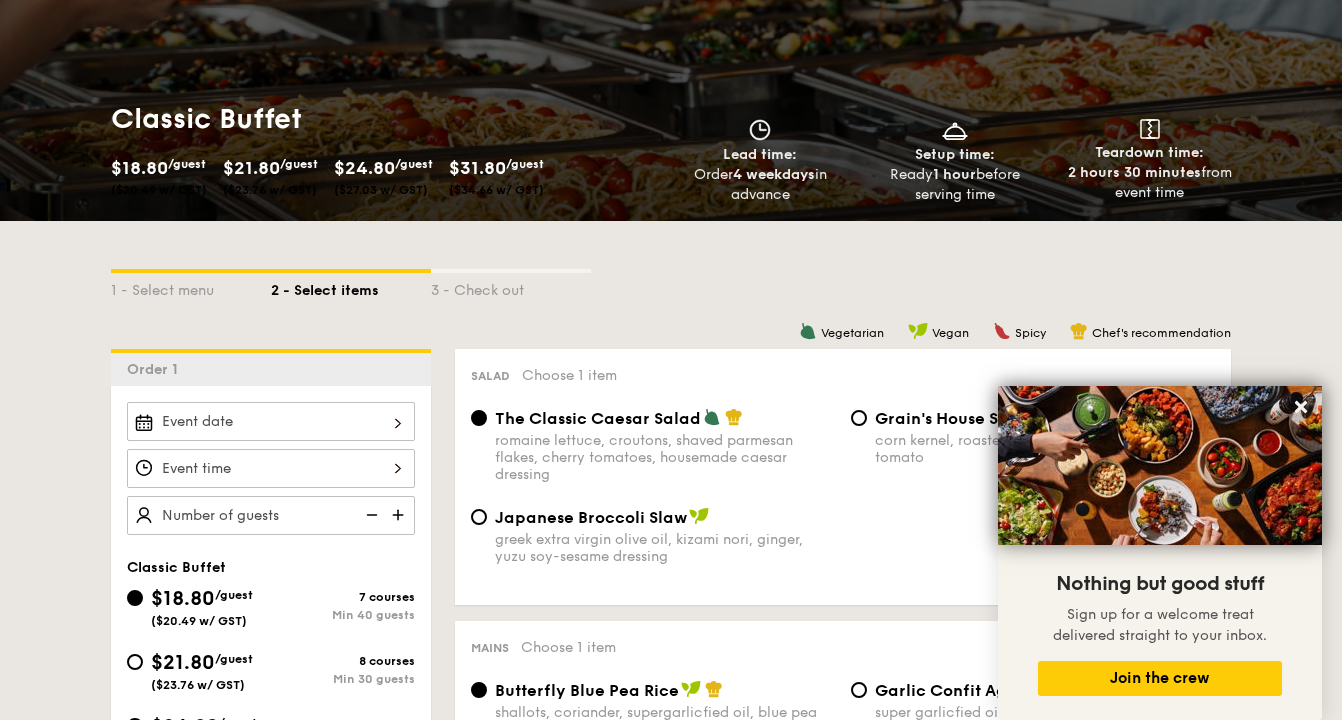 scroll, scrollTop: 278, scrollLeft: 0, axis: vertical 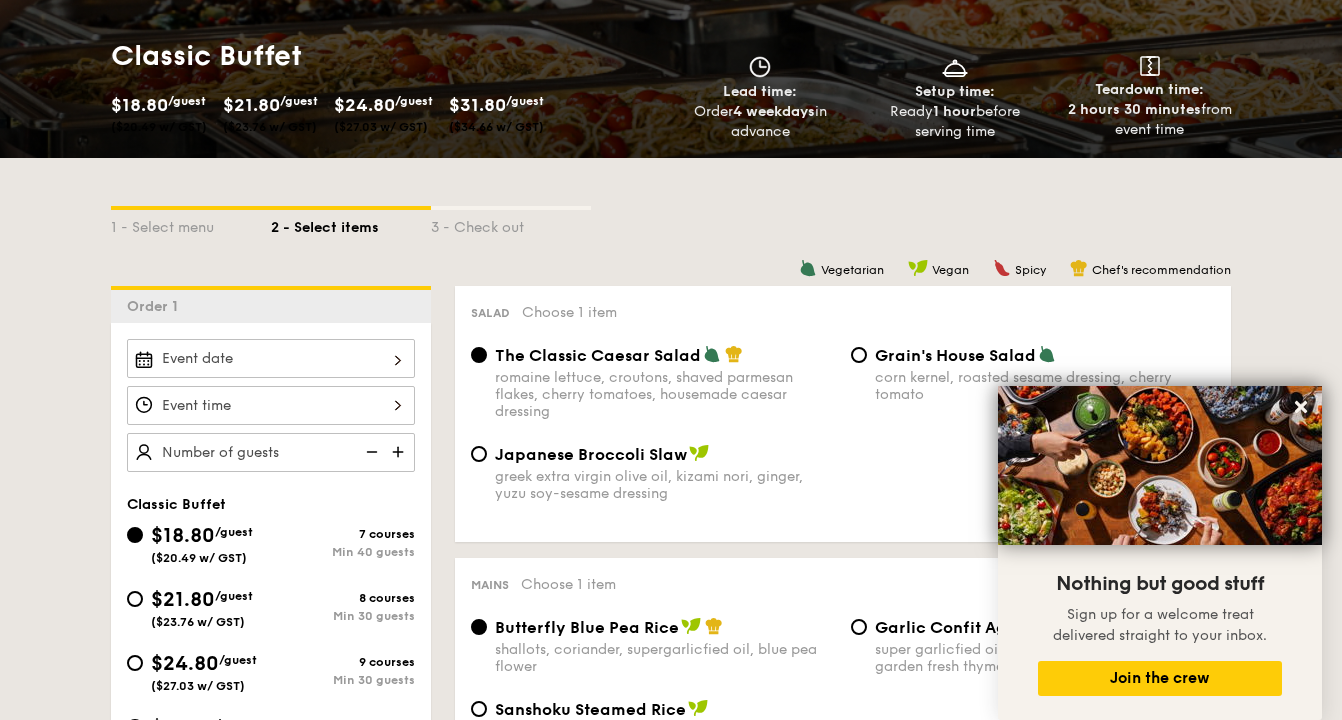 click at bounding box center [271, 358] 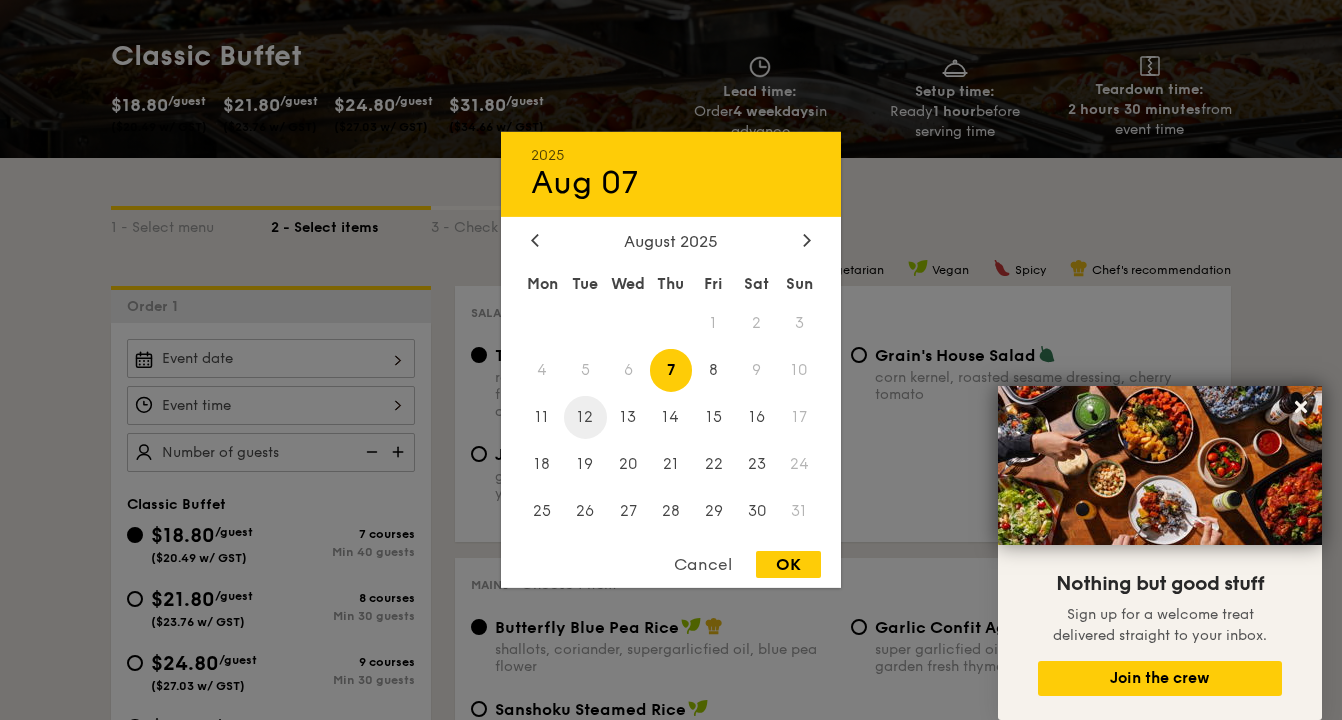 click on "12" at bounding box center [585, 417] 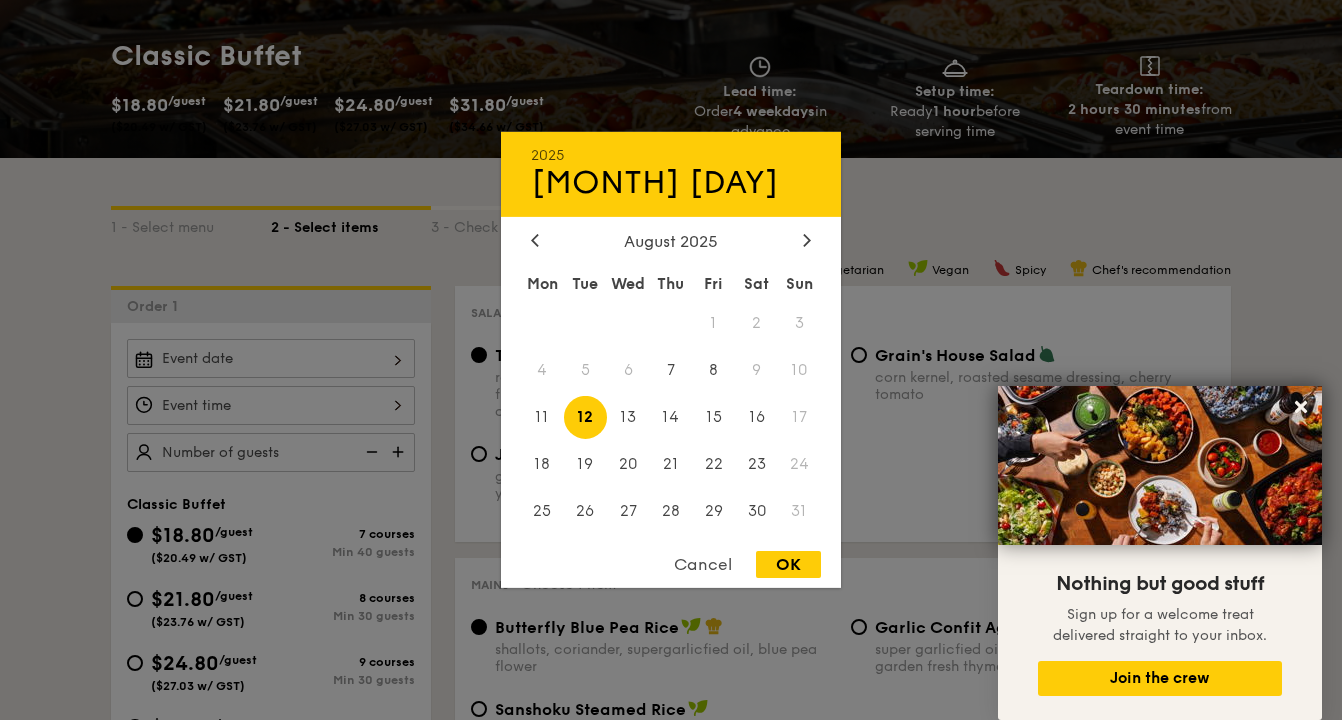 click on "OK" at bounding box center (788, 564) 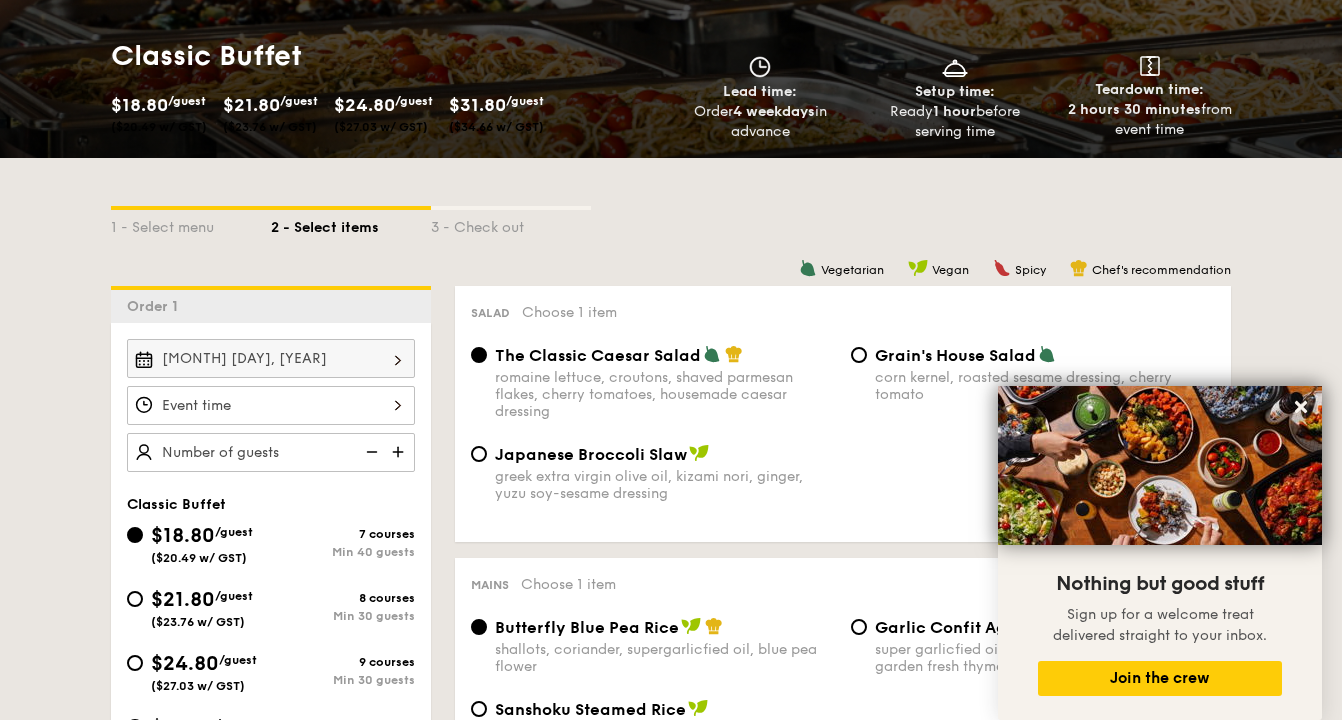click on "[MONTH] [DAY], [YEAR]      [YEAR]   [MONTH] [DAY]       [MONTH] [YEAR]     Mon Tue Wed Thu Fri Sat Sun   1 2 3 4 5 6 7 8 9 10 11 12 13 14 15 16 17 18 19 20 21 22 23 24 25 26 27 28 29 30 31     Cancel   OK" at bounding box center [271, 358] 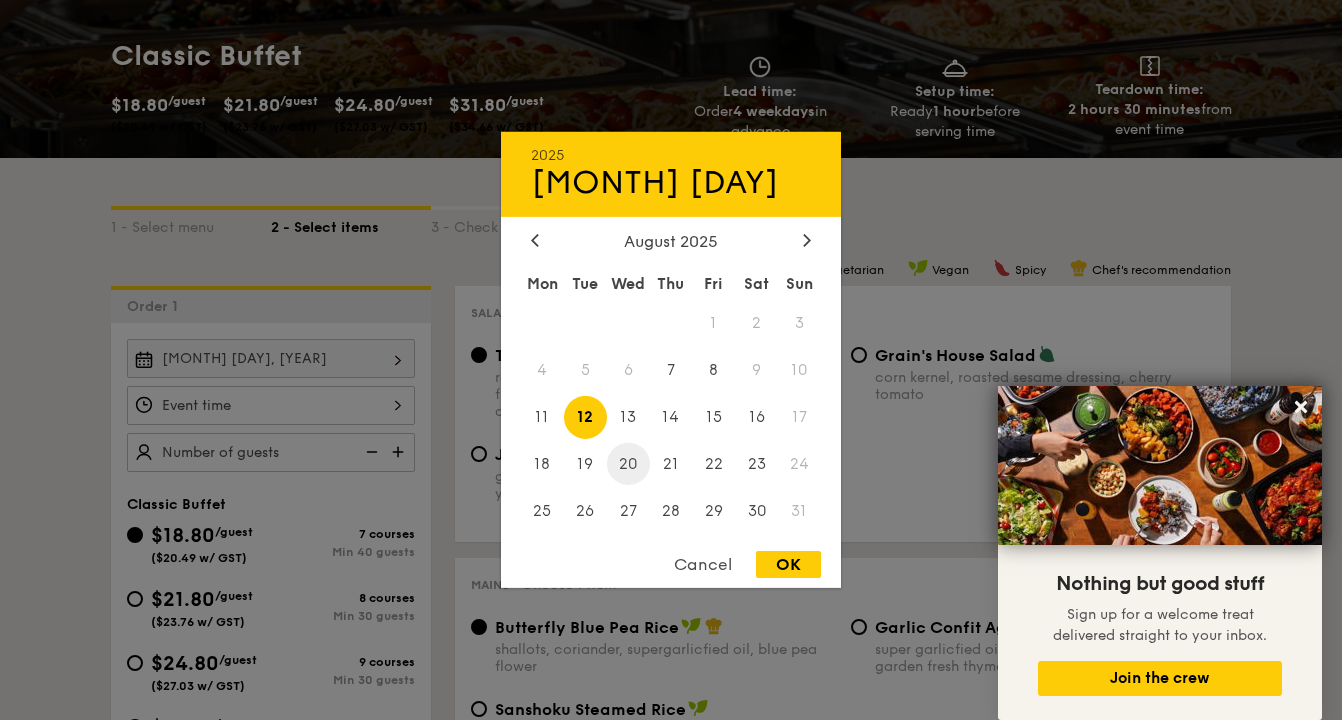 click on "20" at bounding box center (628, 463) 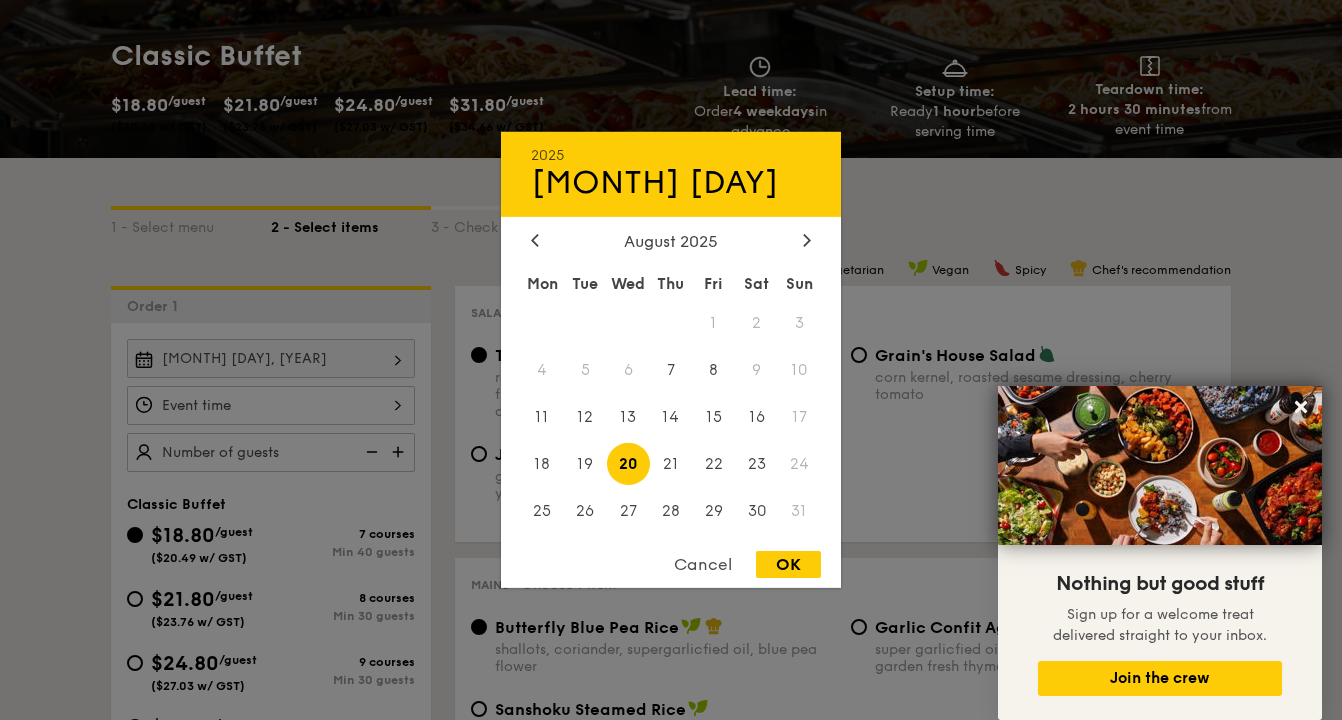 click on "OK" at bounding box center (788, 564) 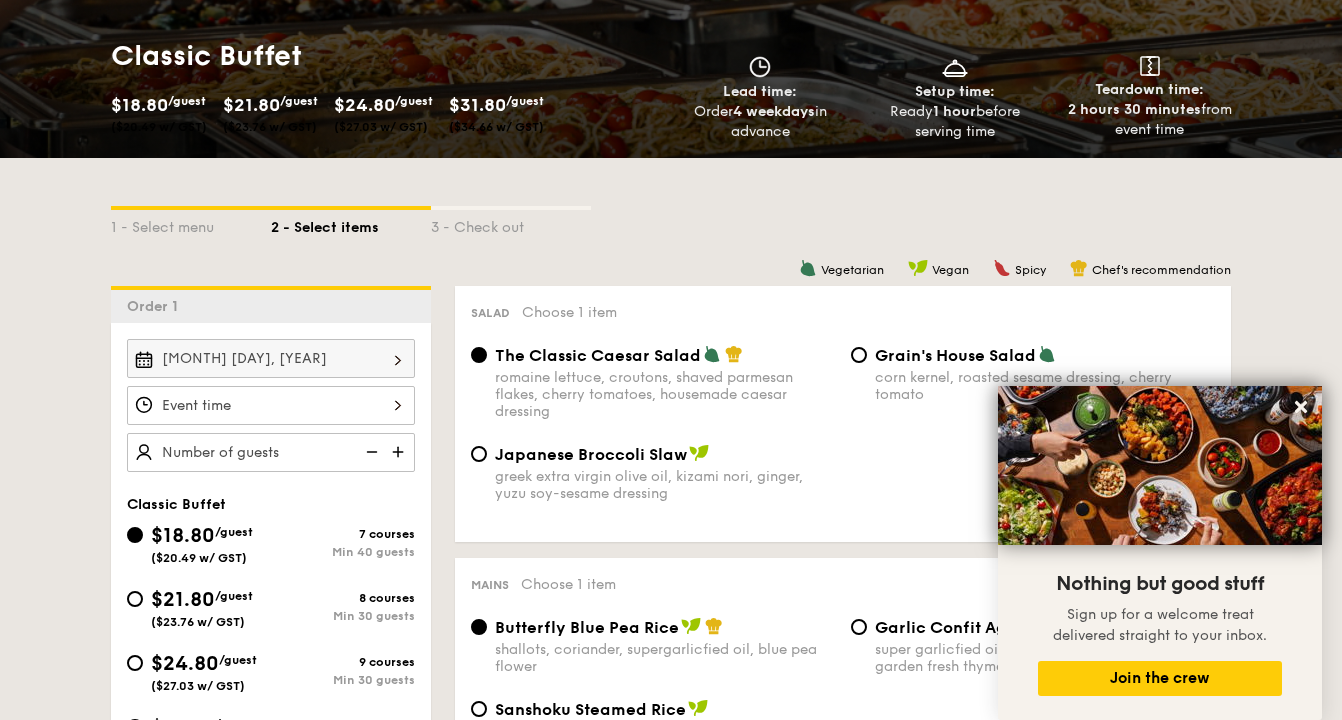 click at bounding box center (271, 405) 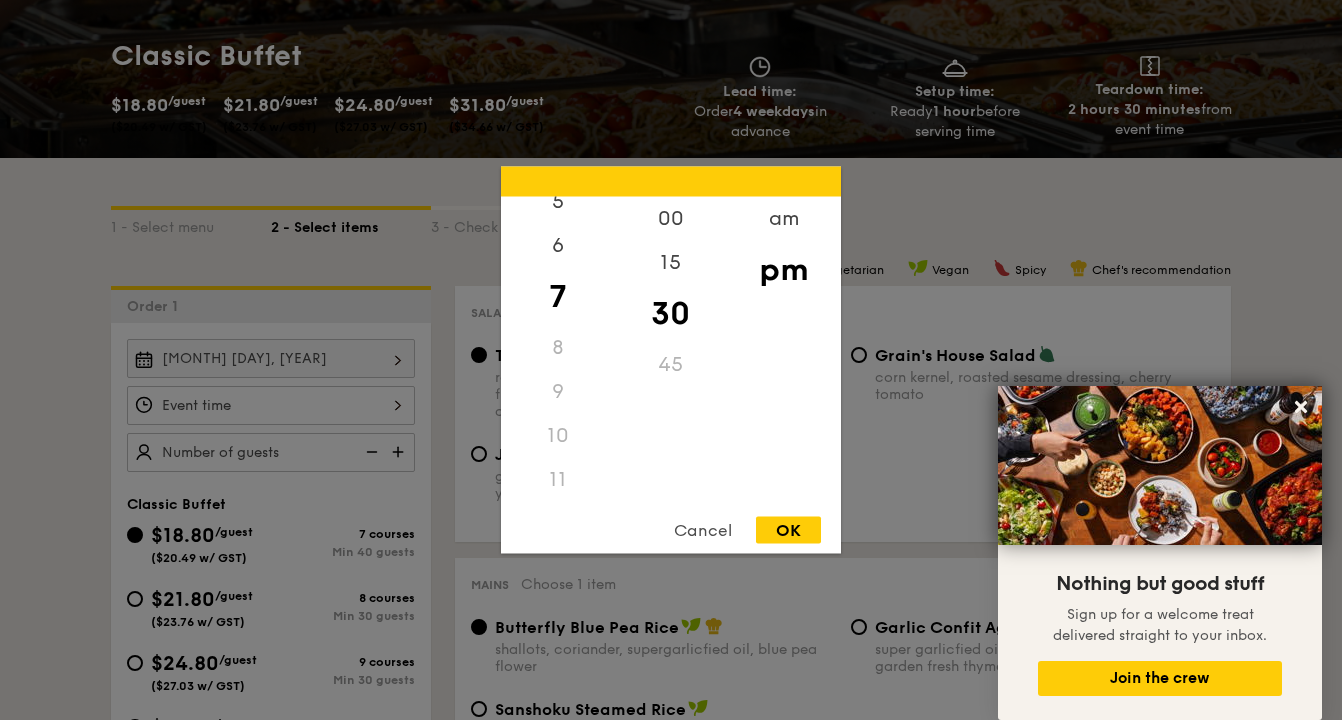 scroll, scrollTop: 237, scrollLeft: 0, axis: vertical 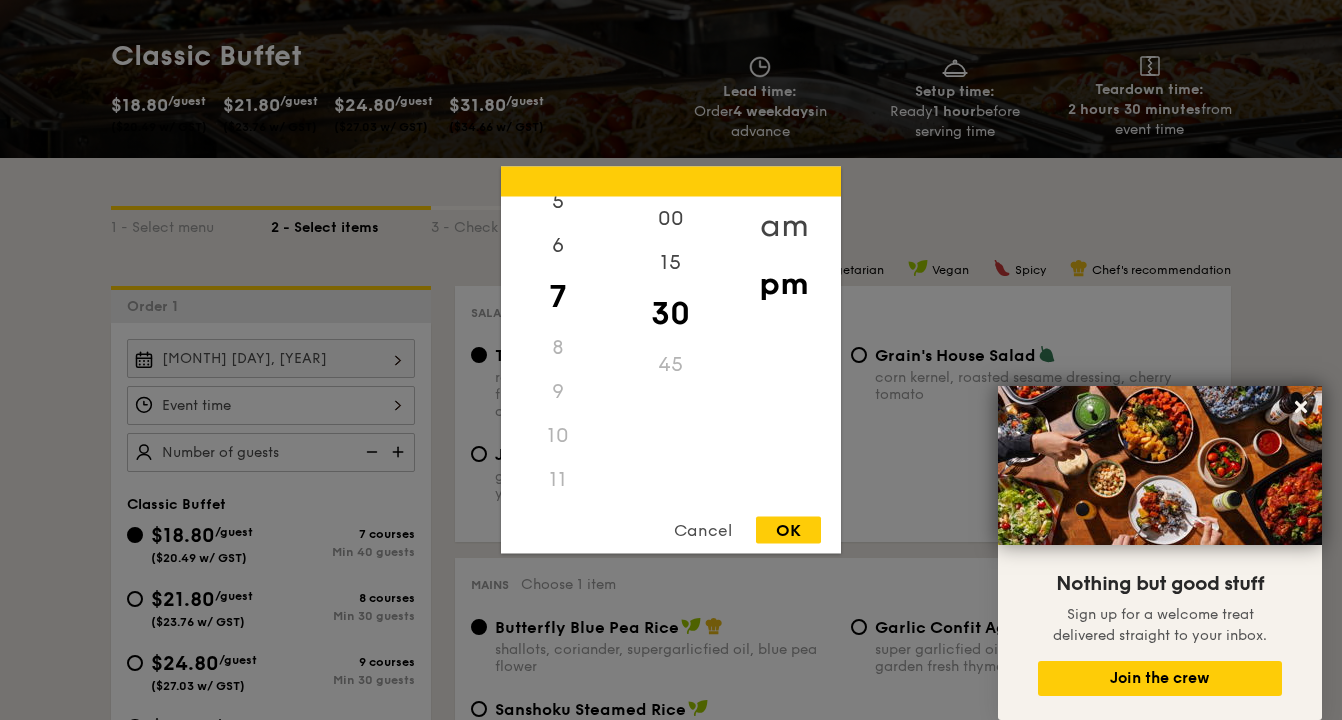 click on "am" at bounding box center [783, 226] 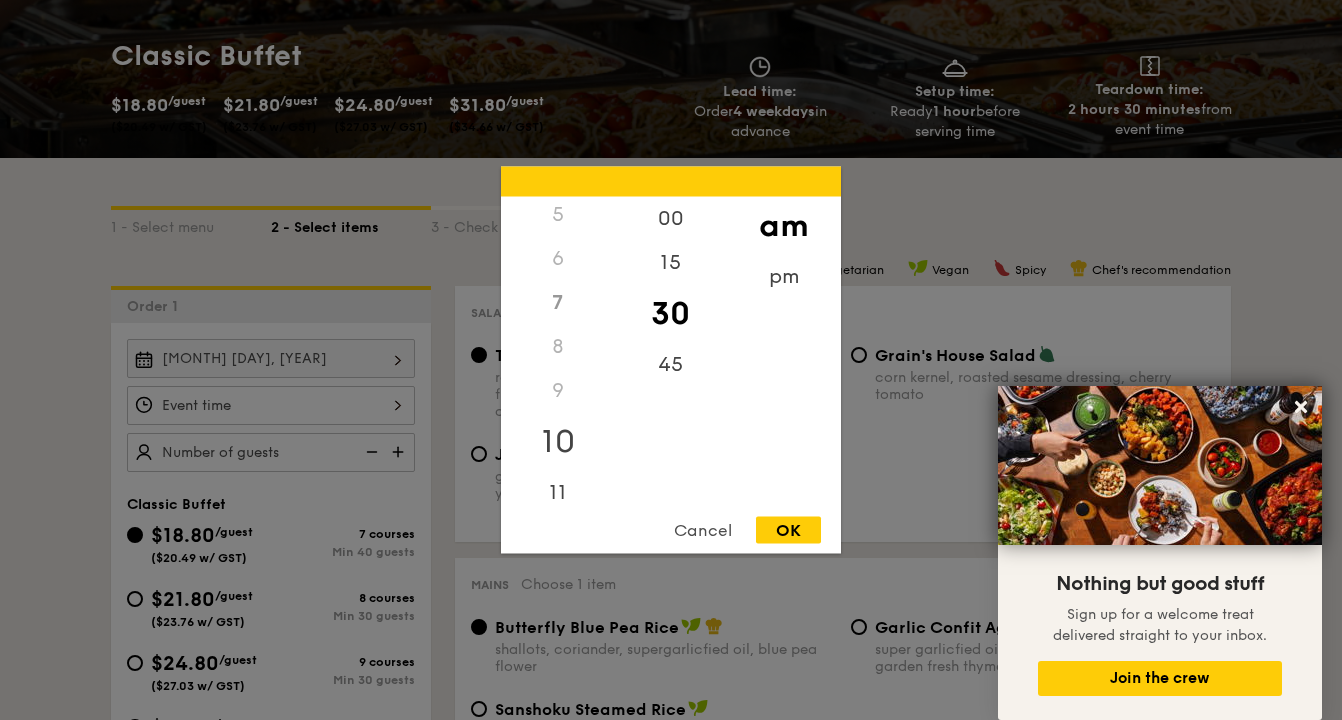 scroll, scrollTop: 223, scrollLeft: 0, axis: vertical 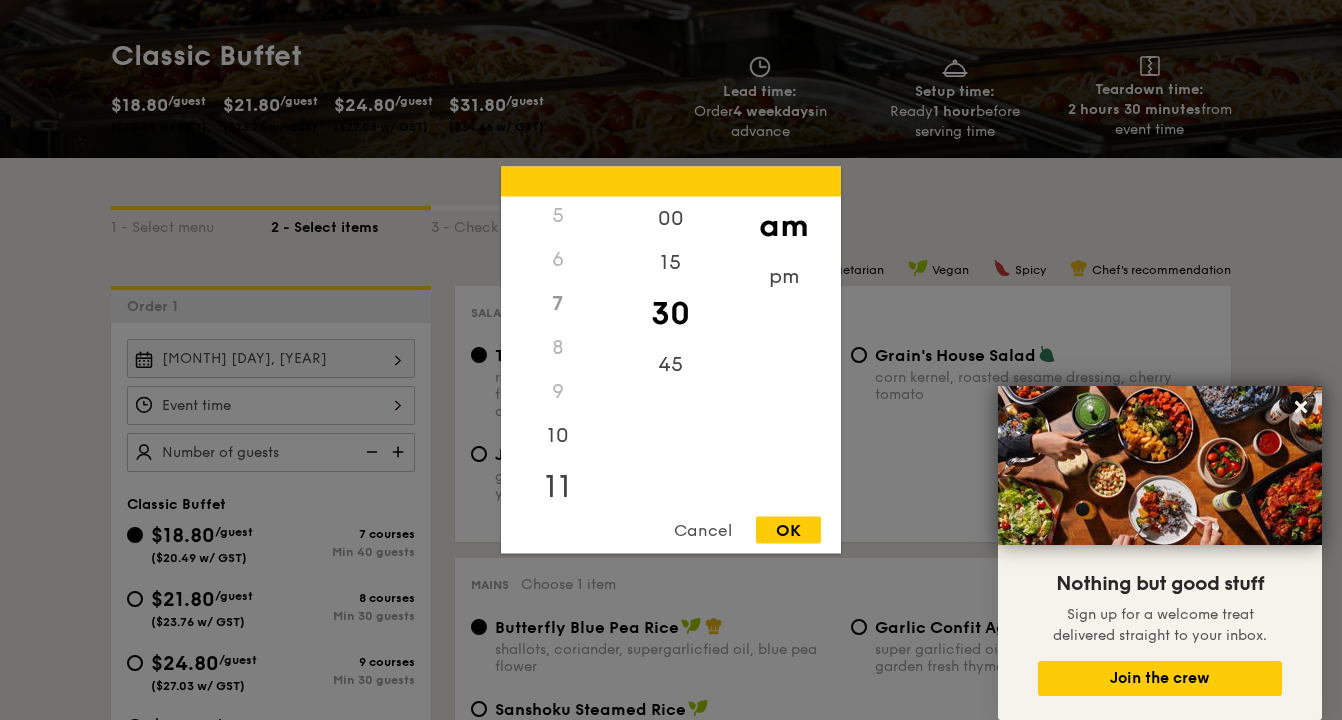 click on "11" at bounding box center [557, 487] 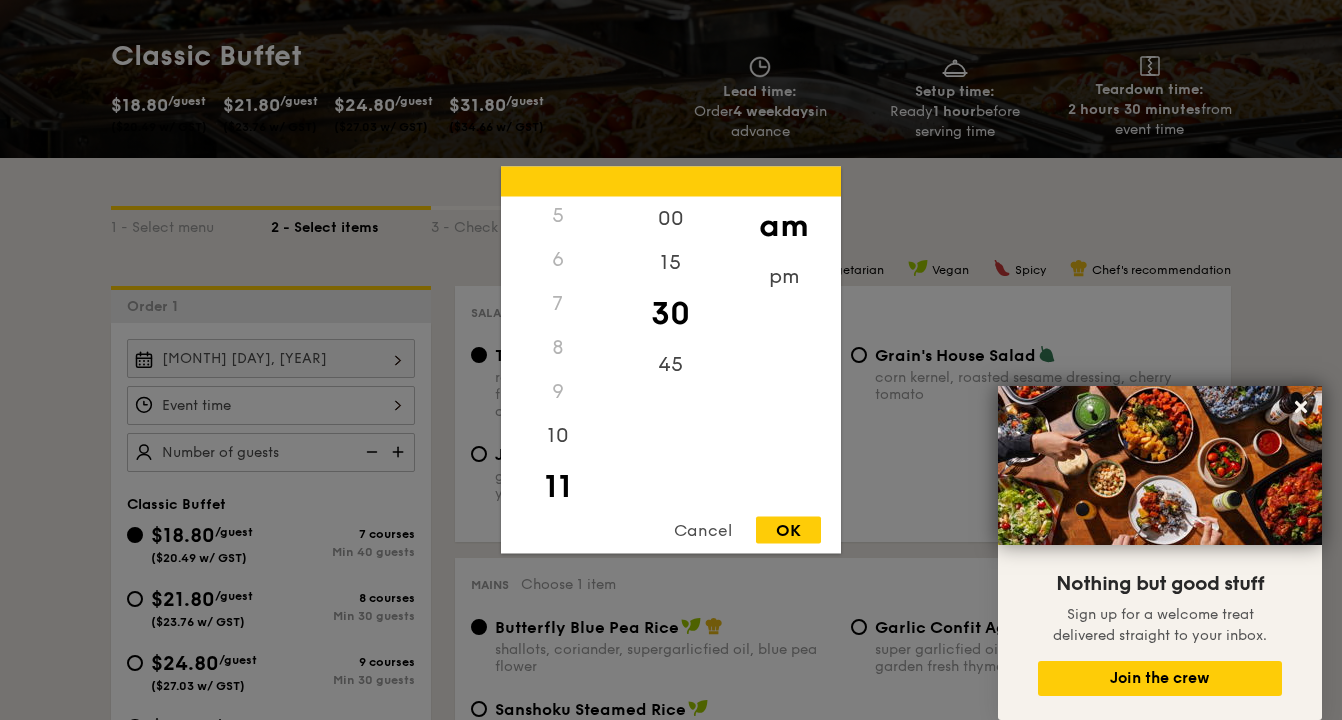 click on "30" at bounding box center (670, 314) 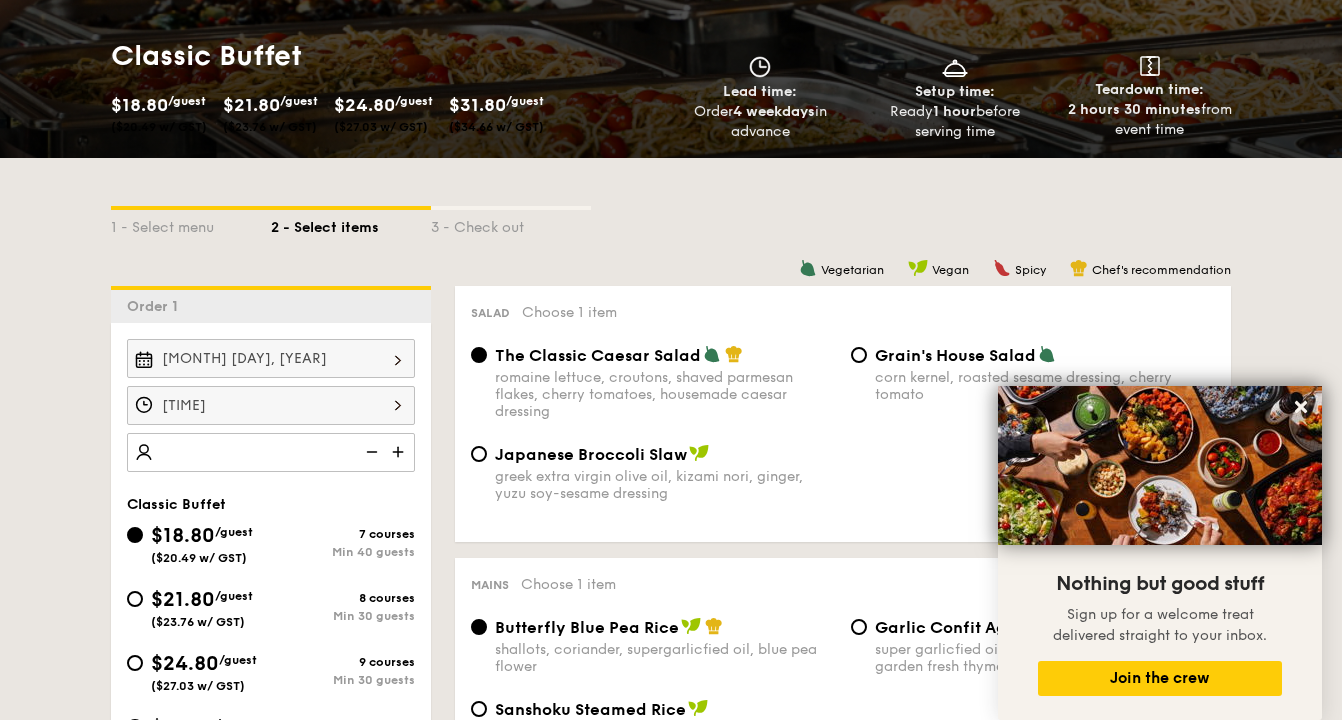 type on "[NUMBER] guests" 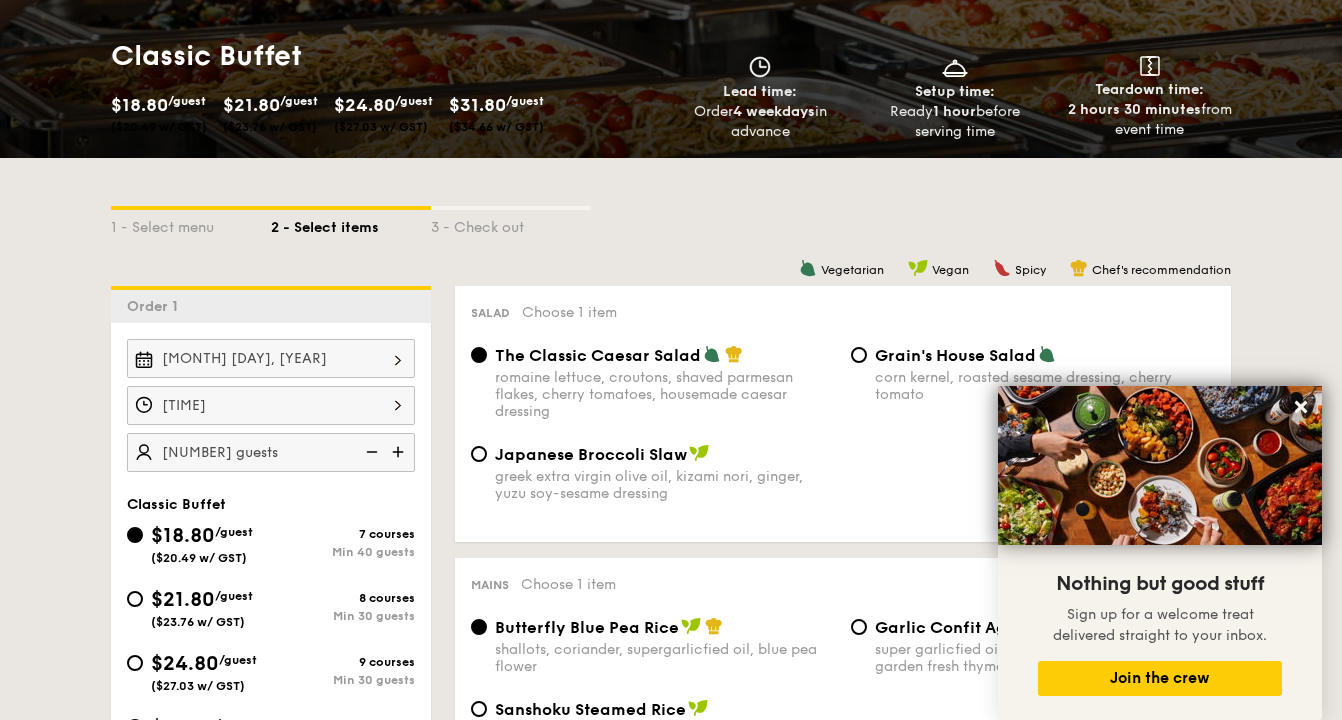 click on "1 - Select menu
2 - Select items
3 - Check out
Order 1
[MONTH] [DAY], [YEAR]        [TIME]      [NUMBER] guests
Classic Buffet
[PRICE]
/guest
([PRICE] w/ GST)
7 courses
Min 40 guests
[PRICE]
/guest
([PRICE] w/ GST)
8 courses
Min 30 guests
[PRICE]
/guest
([PRICE] w/ GST)
9 courses
Min 30 guests
[PRICE]
/guest
([PRICE] w/ GST)
10 courses
Min 30 guests
Subtotal
[PRICE]
Add-ons
[PRICE]
Delivery fee
[PRICE]
Total
[PRICE]
Total (w/ GST)
[PRICE]
+ Add another order
Go to checkout
[TIME] ,  . 0 0" at bounding box center (671, 1406) 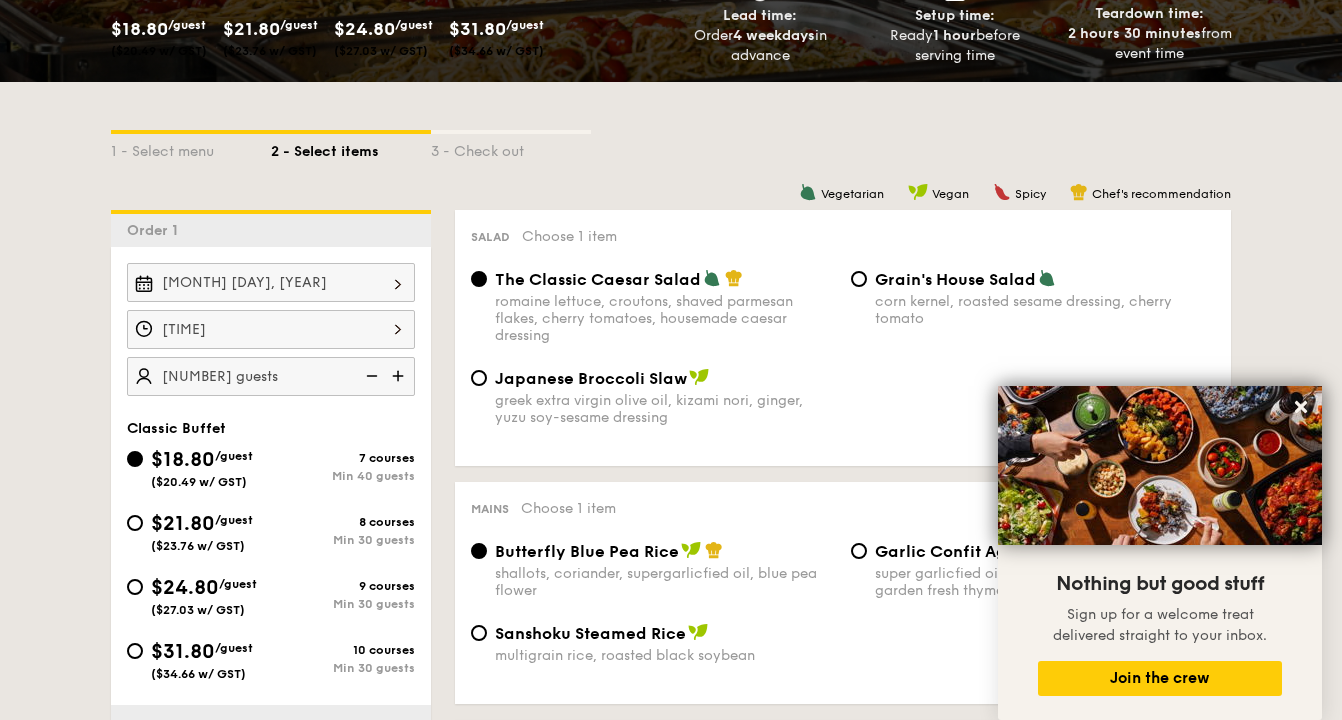 scroll, scrollTop: 362, scrollLeft: 0, axis: vertical 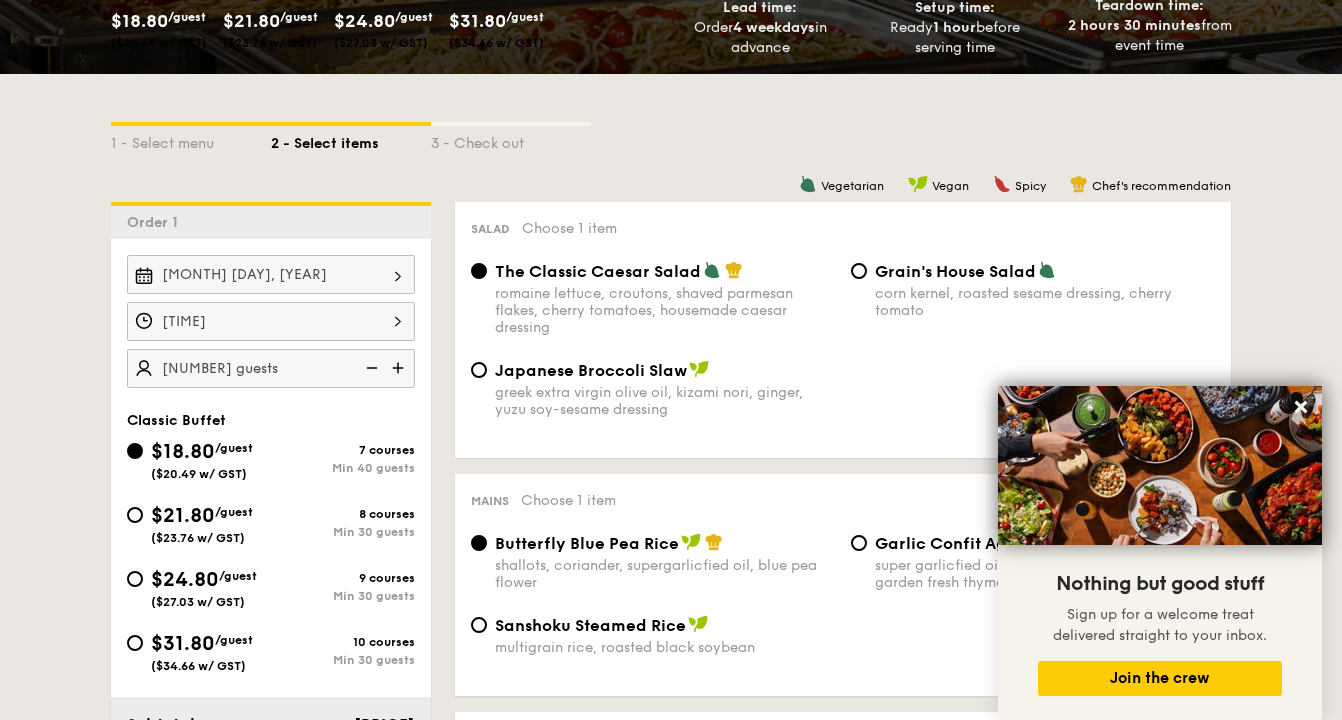 click on "$21.80
/guest
($23.76 w/ GST)
8 courses
Min 30 guests" at bounding box center (271, 529) 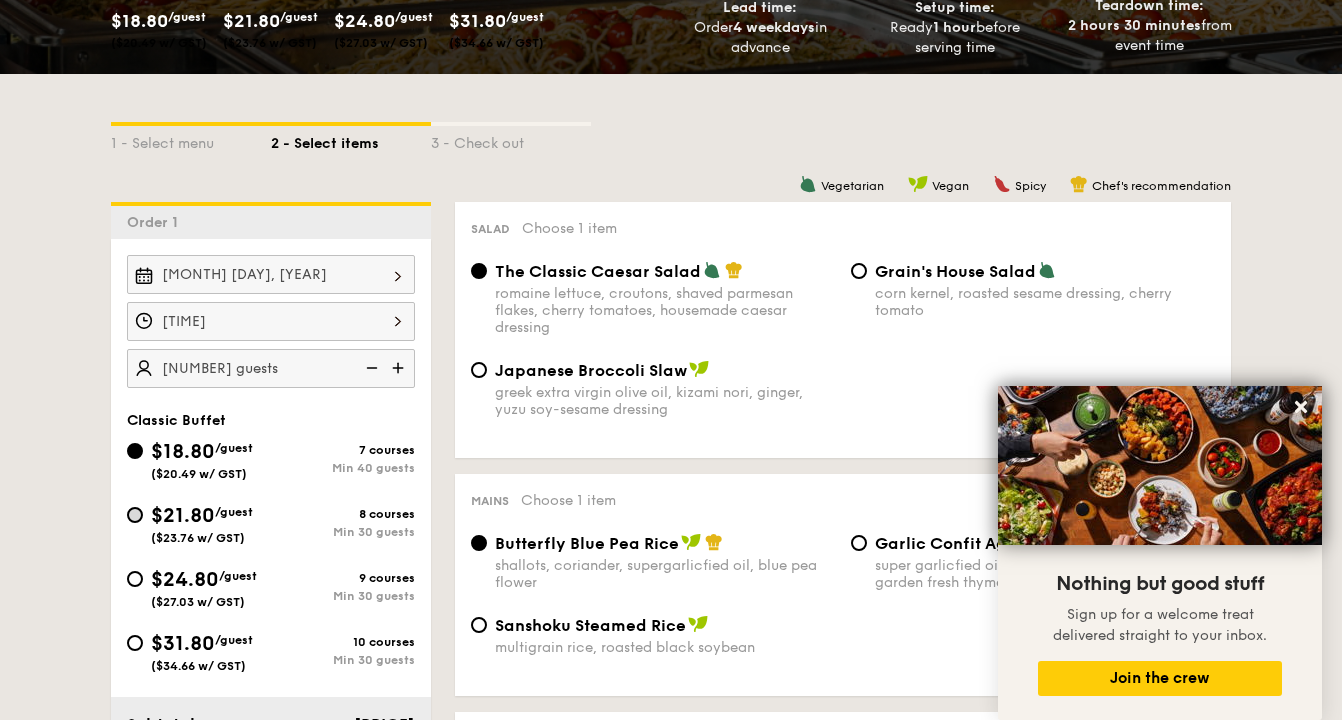 click on "$21.80
/guest
($23.76 w/ GST)
8 courses
Min 30 guests" at bounding box center [135, 515] 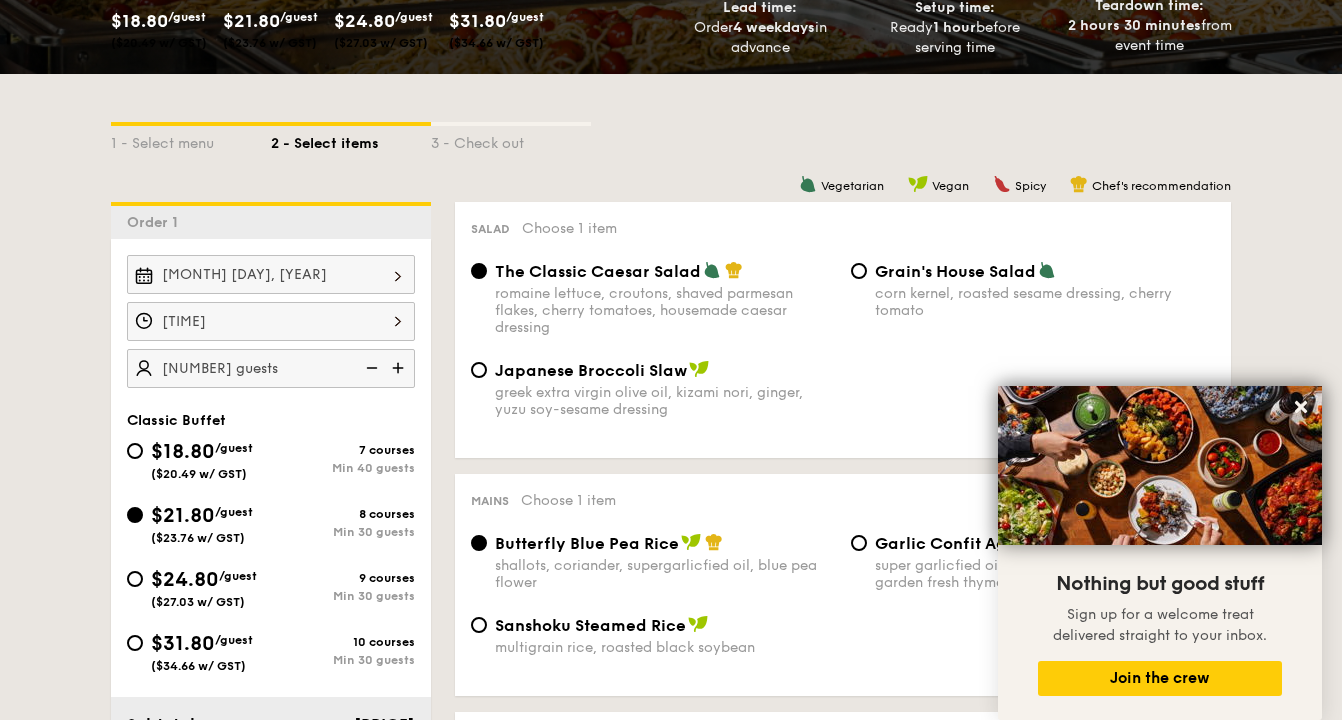 radio on "true" 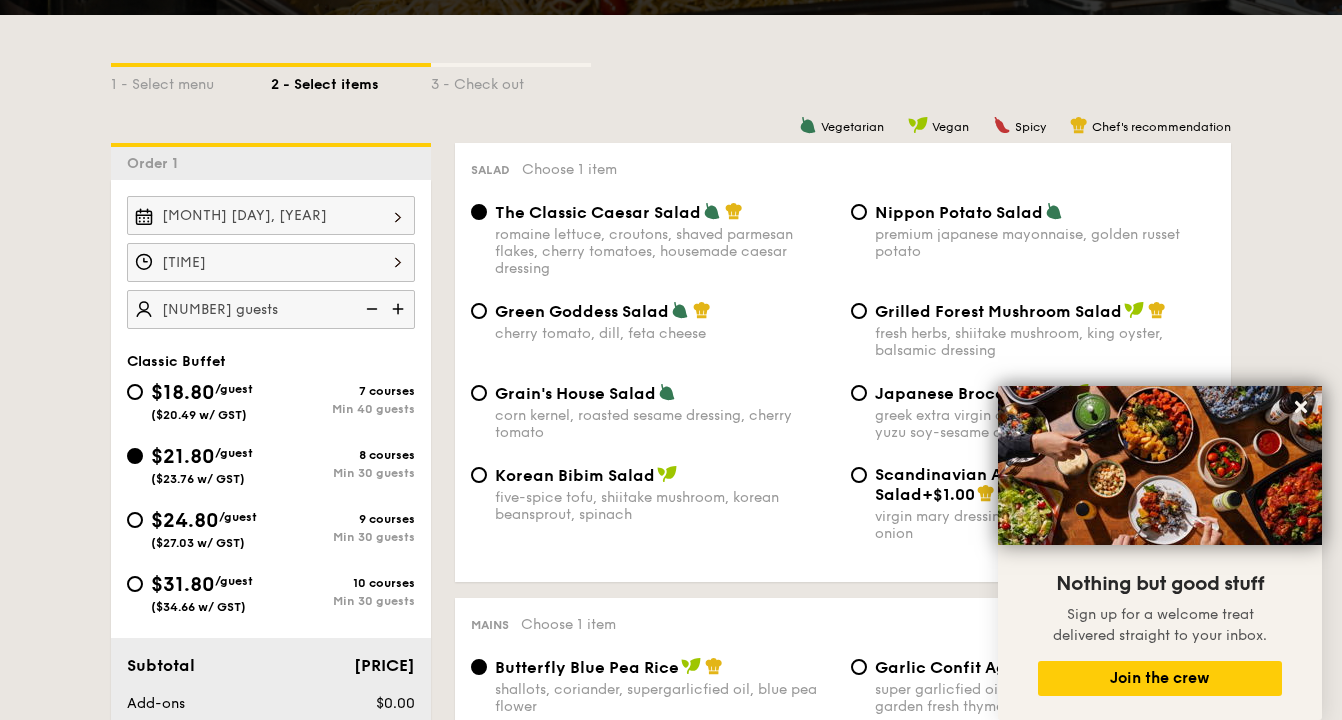 scroll, scrollTop: 430, scrollLeft: 0, axis: vertical 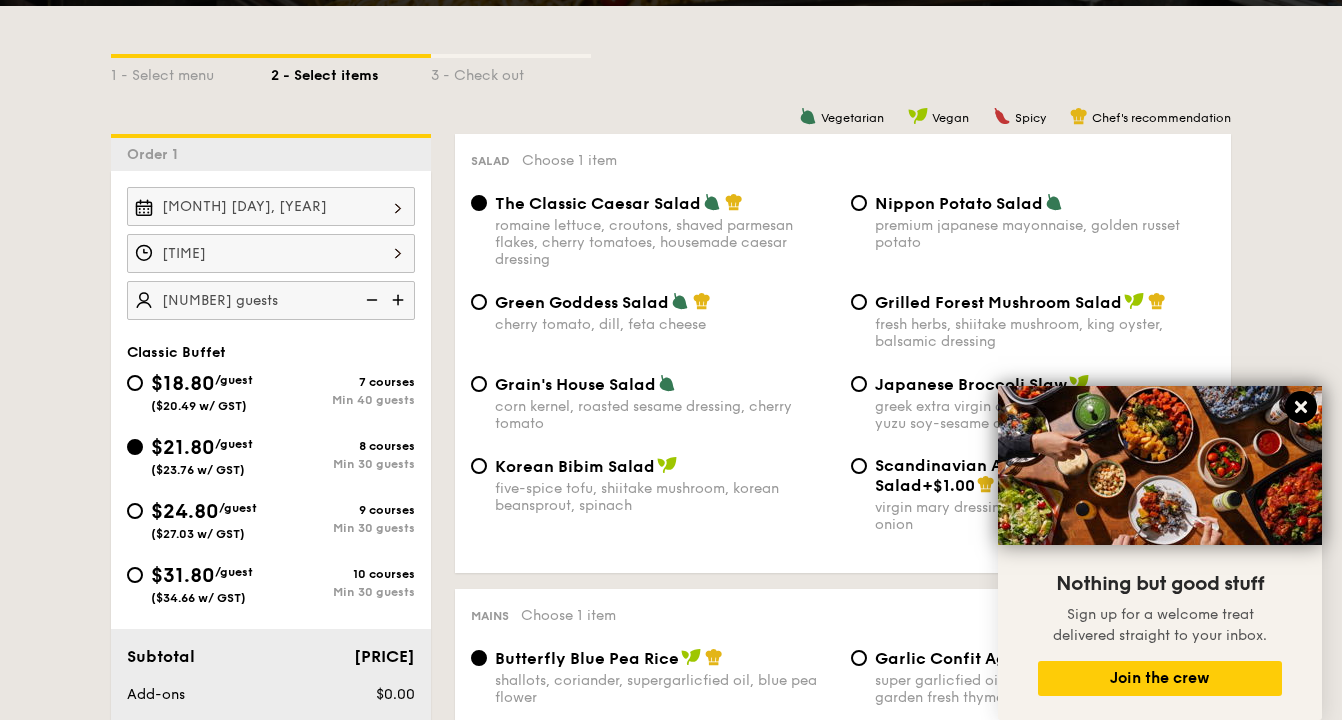 click 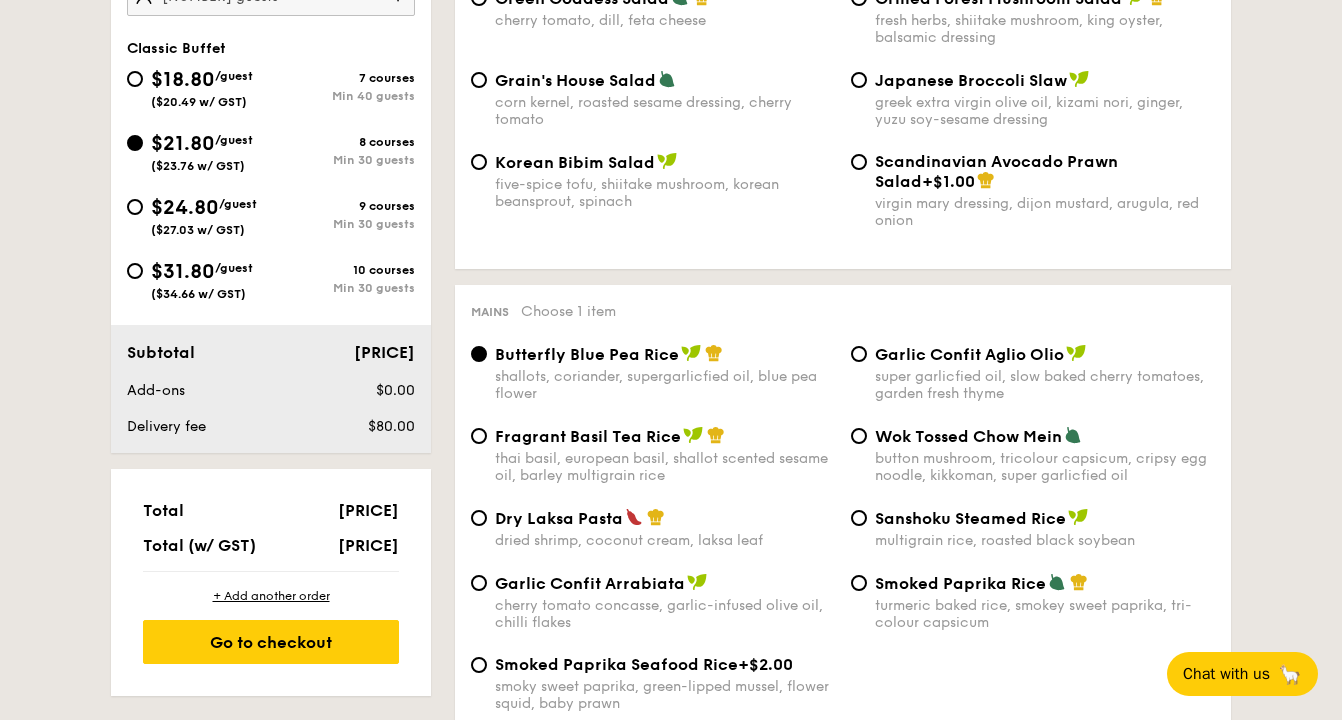 scroll, scrollTop: 739, scrollLeft: 0, axis: vertical 